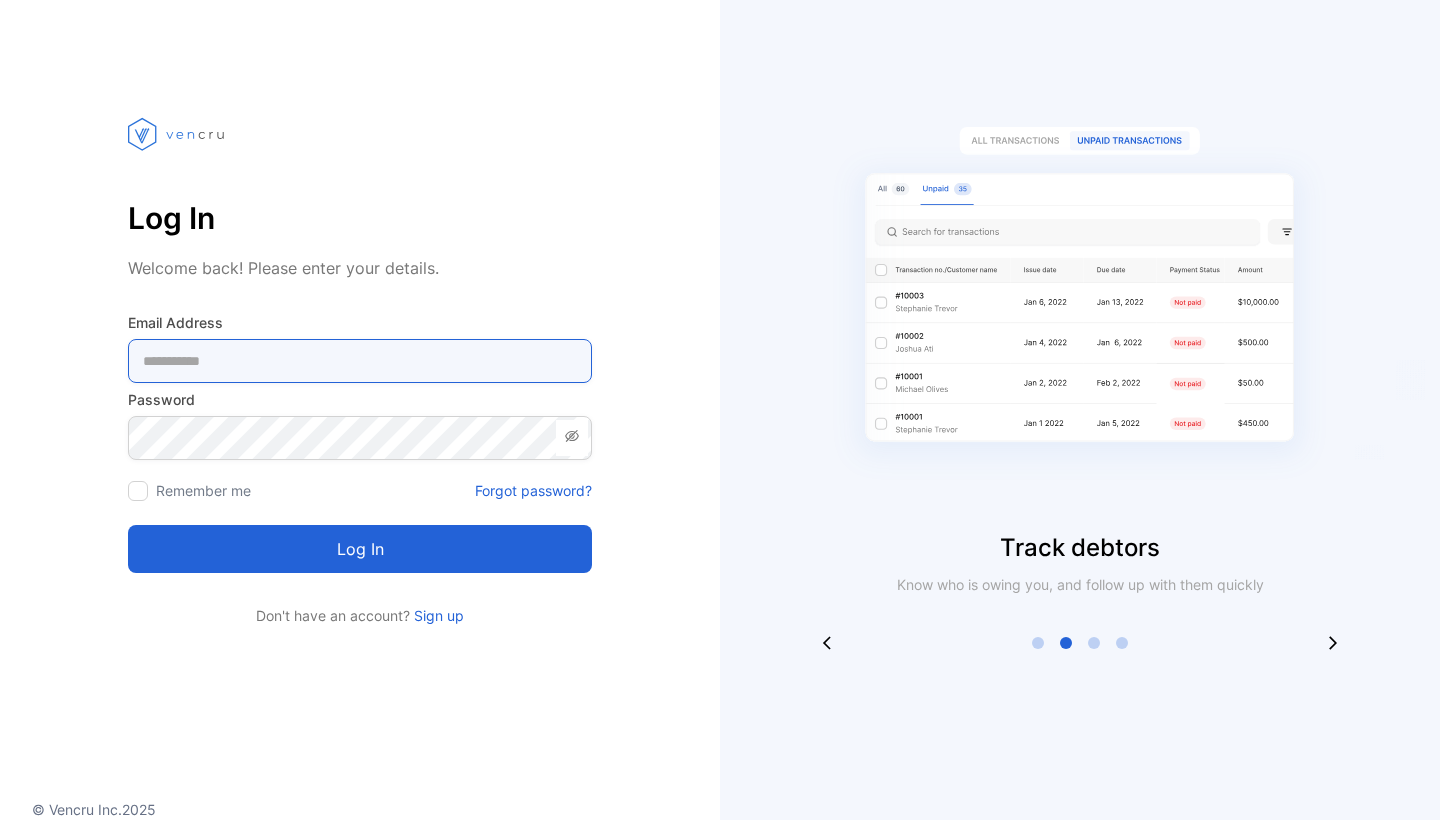 scroll, scrollTop: 0, scrollLeft: 0, axis: both 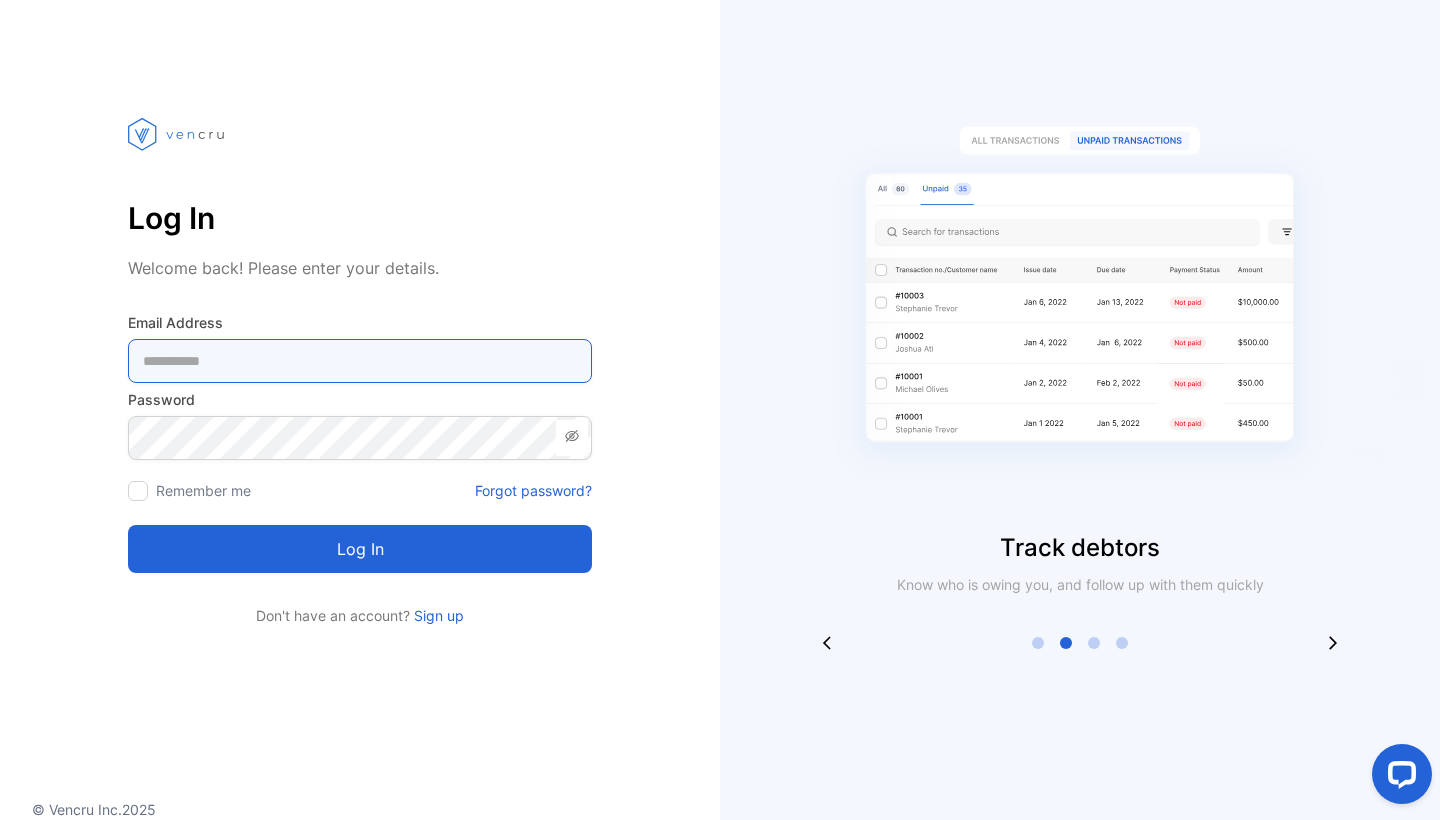 type on "**********" 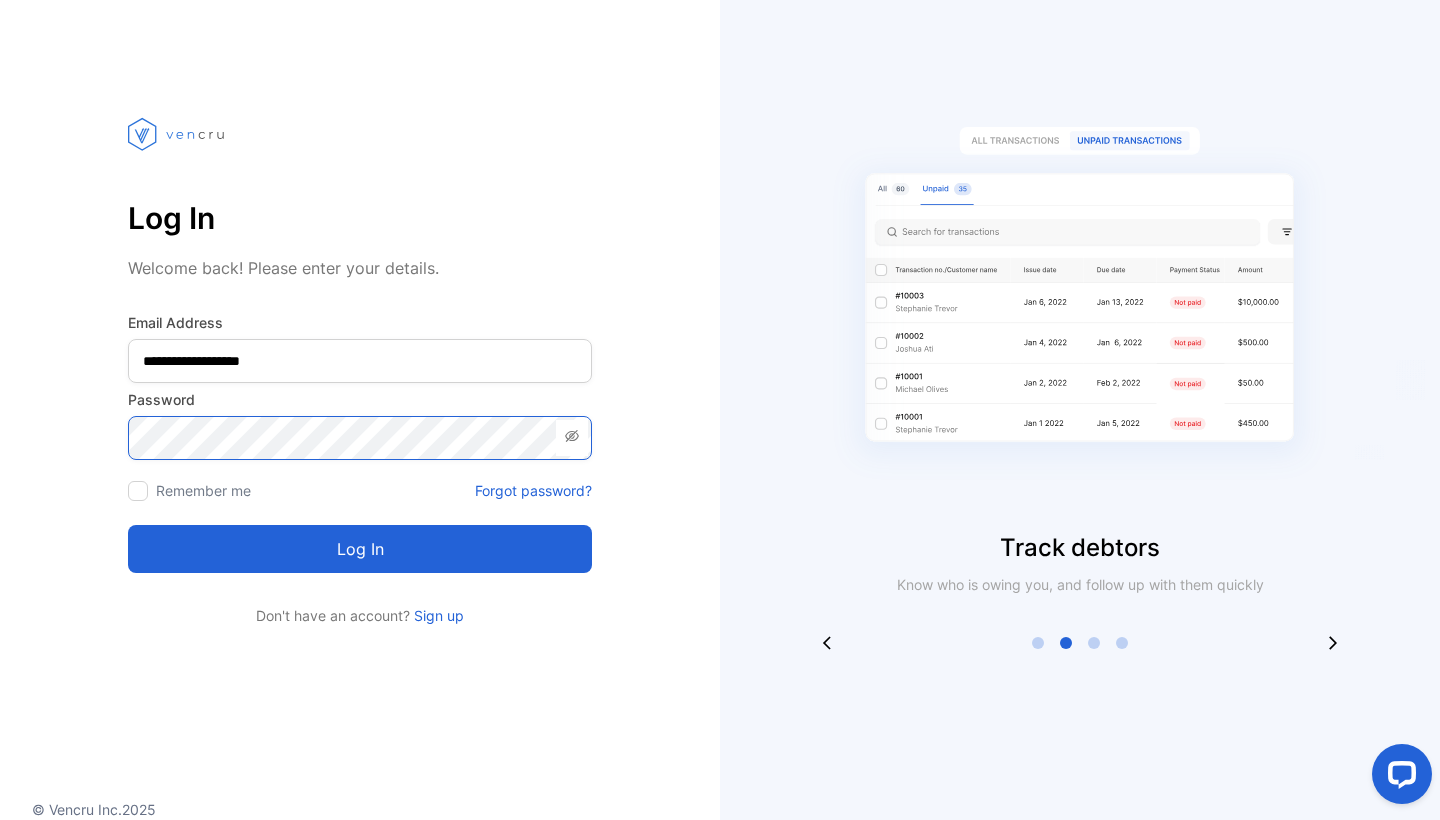 click on "Log in" at bounding box center [360, 549] 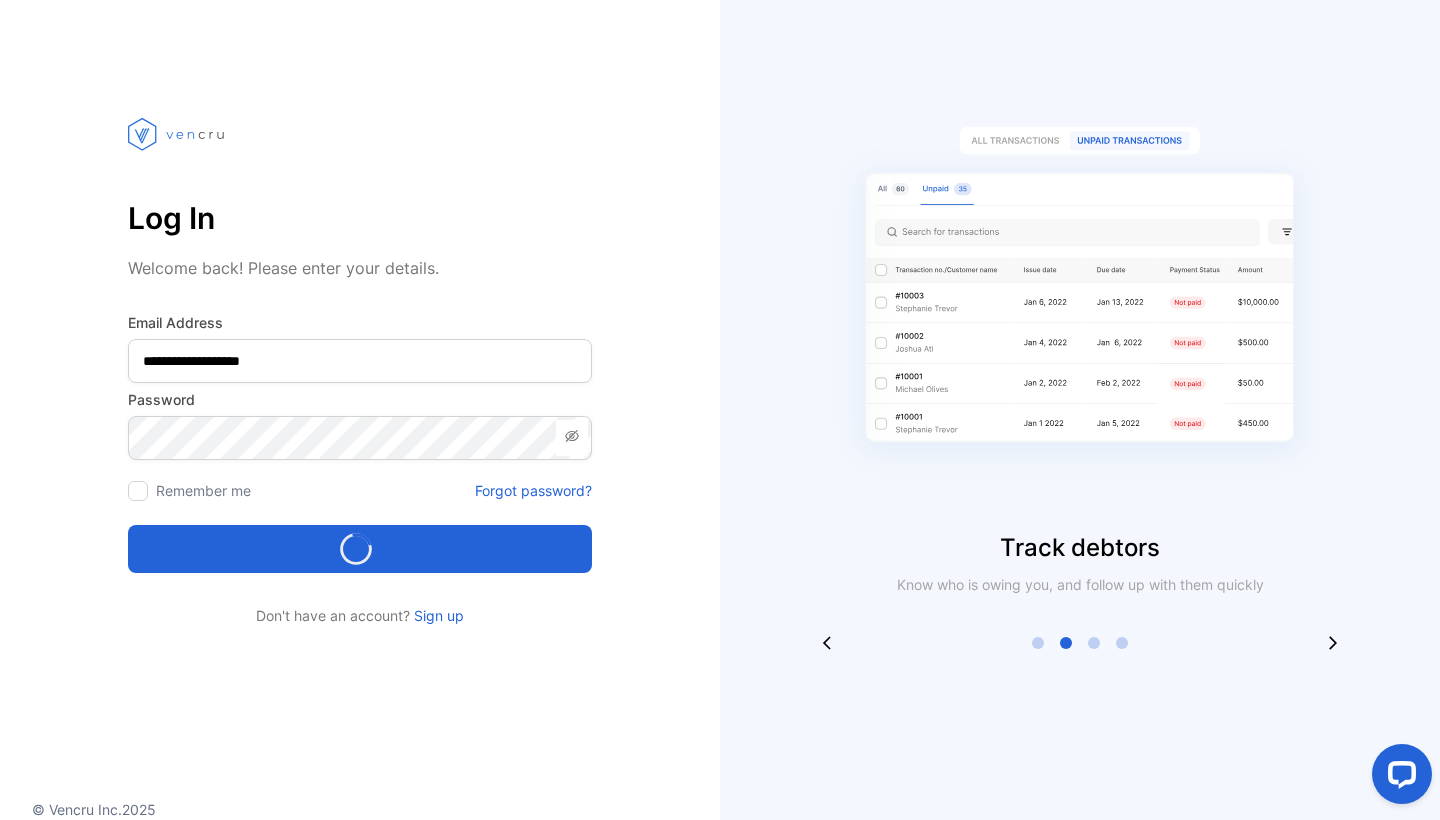click on "Loading..." at bounding box center (360, 549) 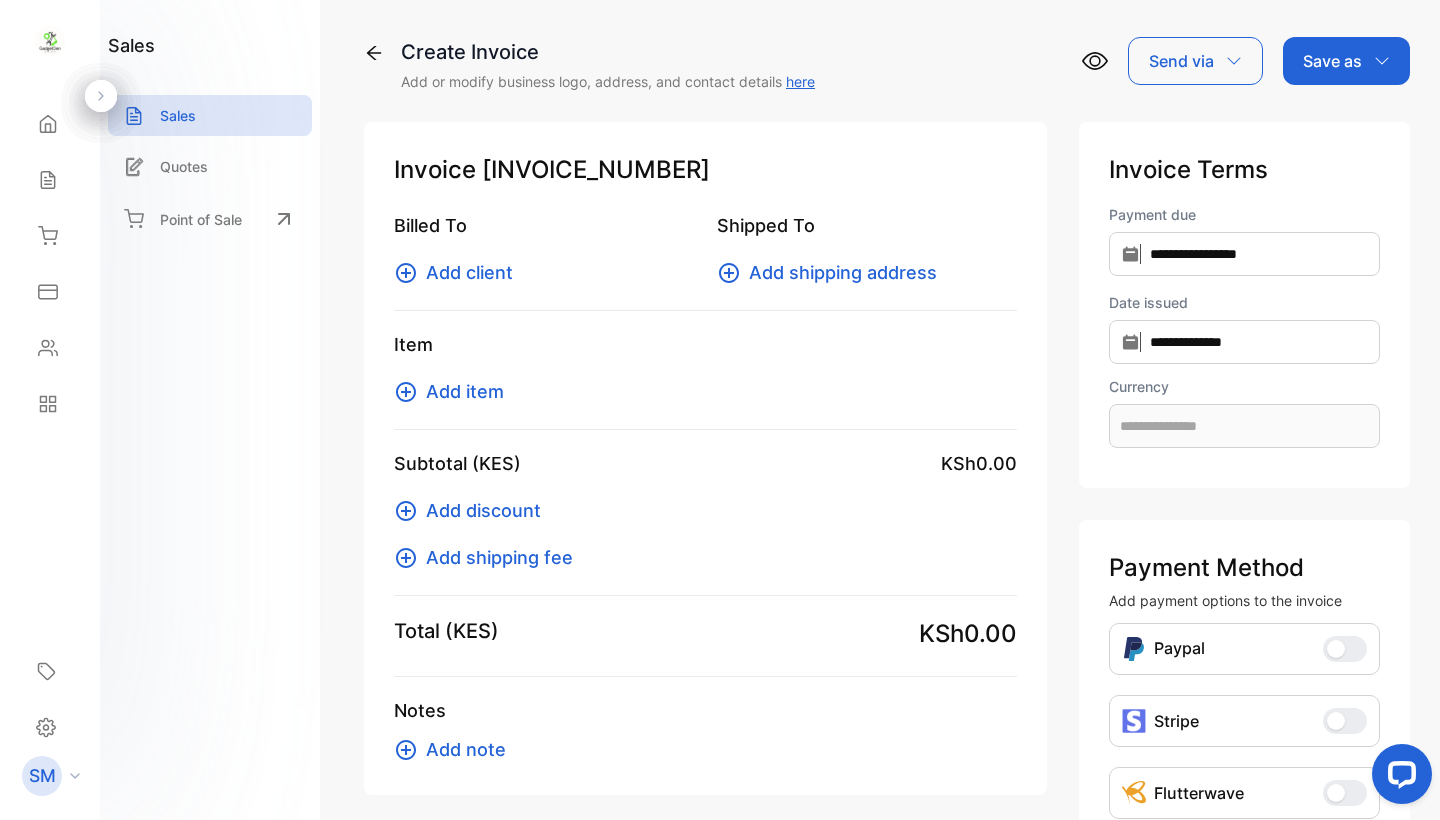 click on "Add client" at bounding box center (469, 272) 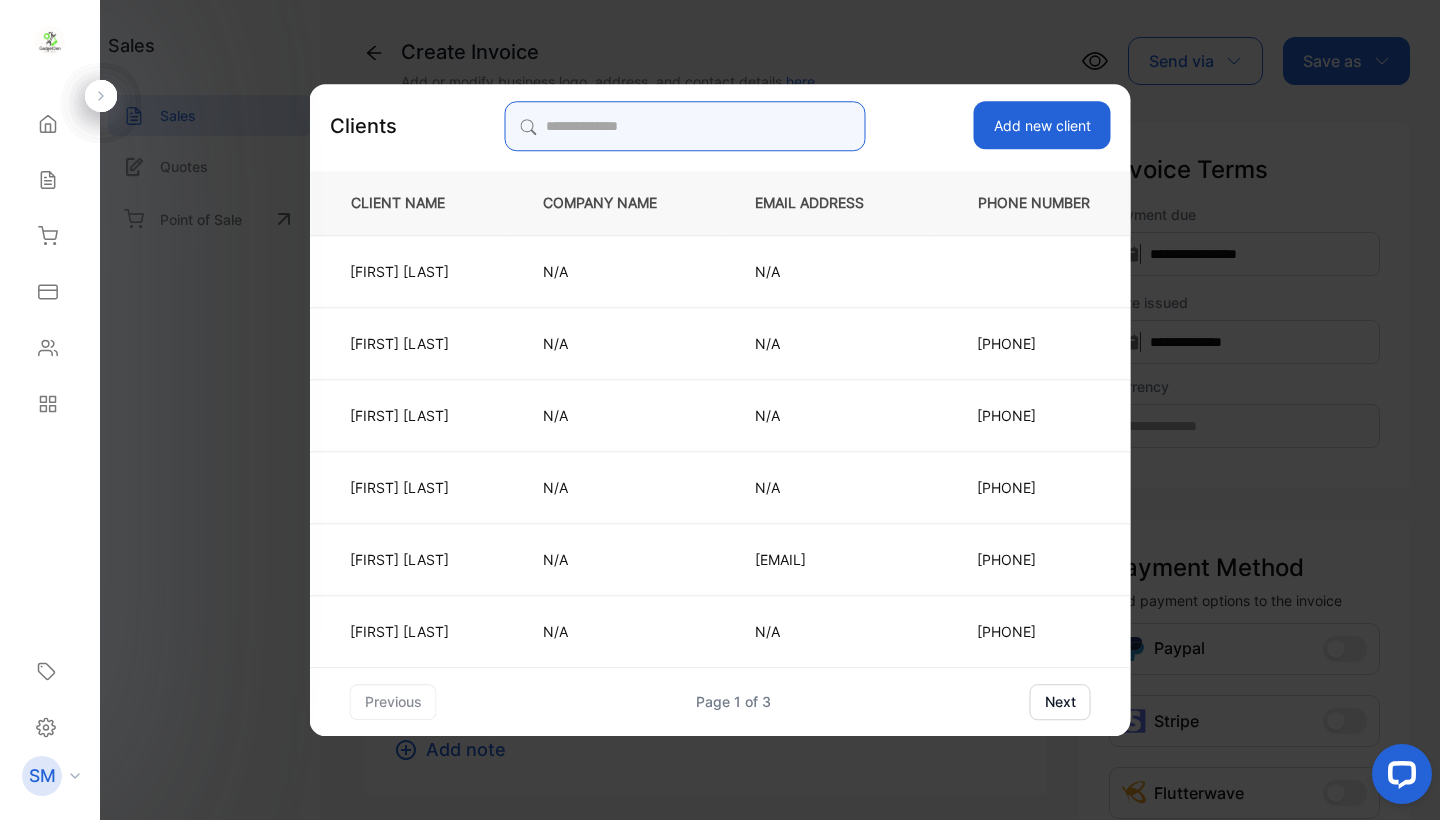 click at bounding box center (685, 126) 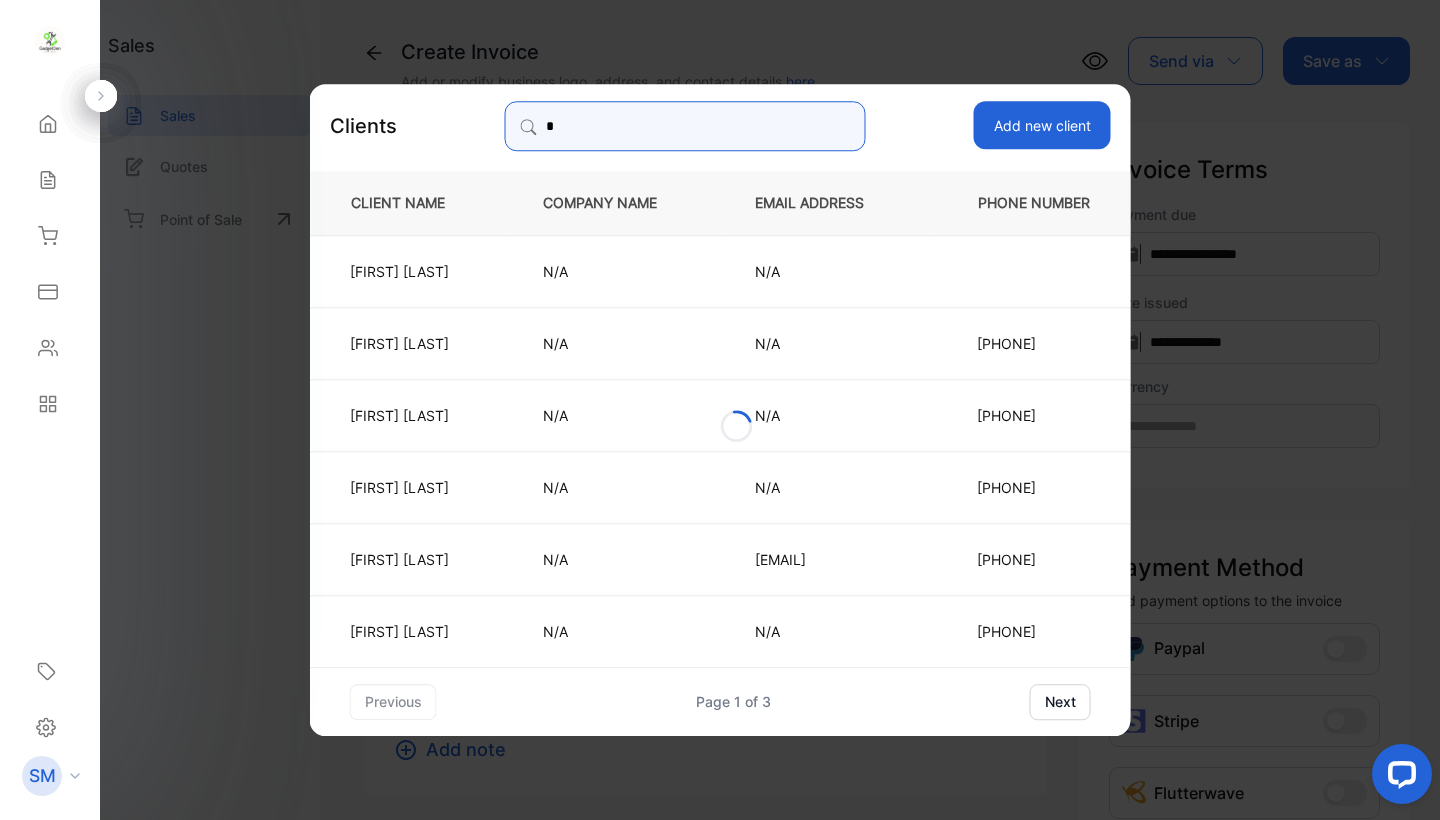 type on "**" 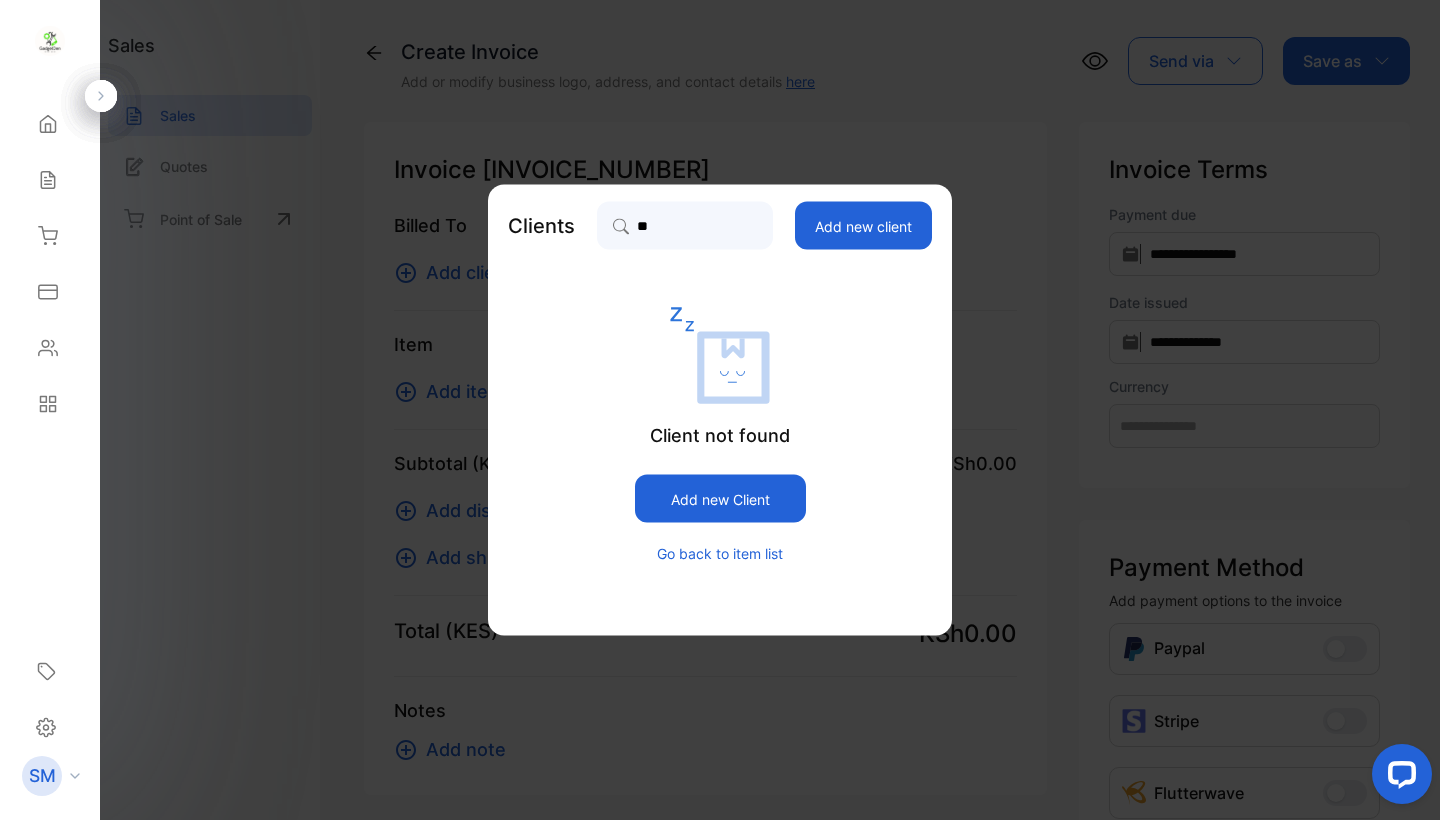 click on "Add new Client" at bounding box center (720, 499) 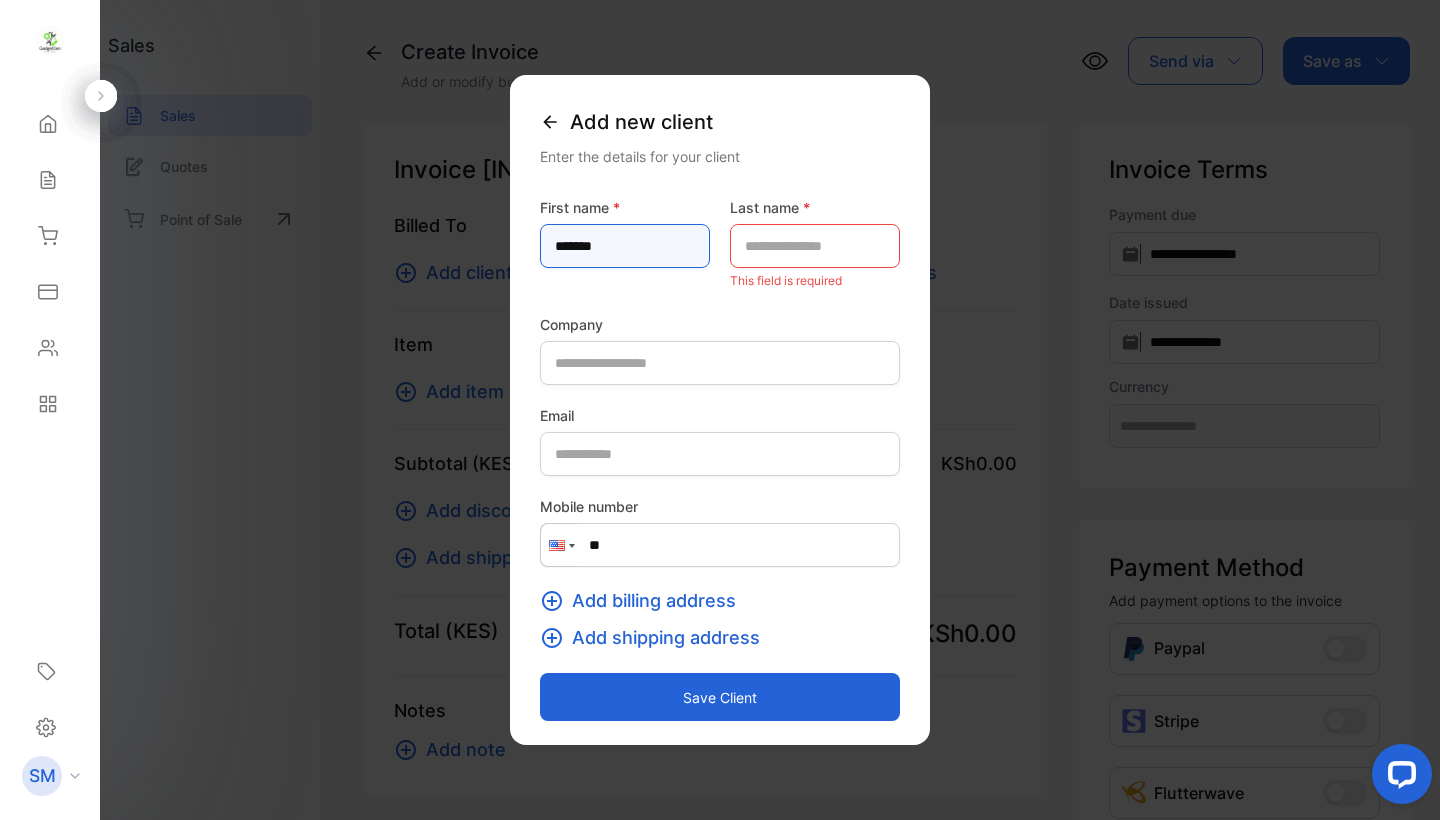type on "******" 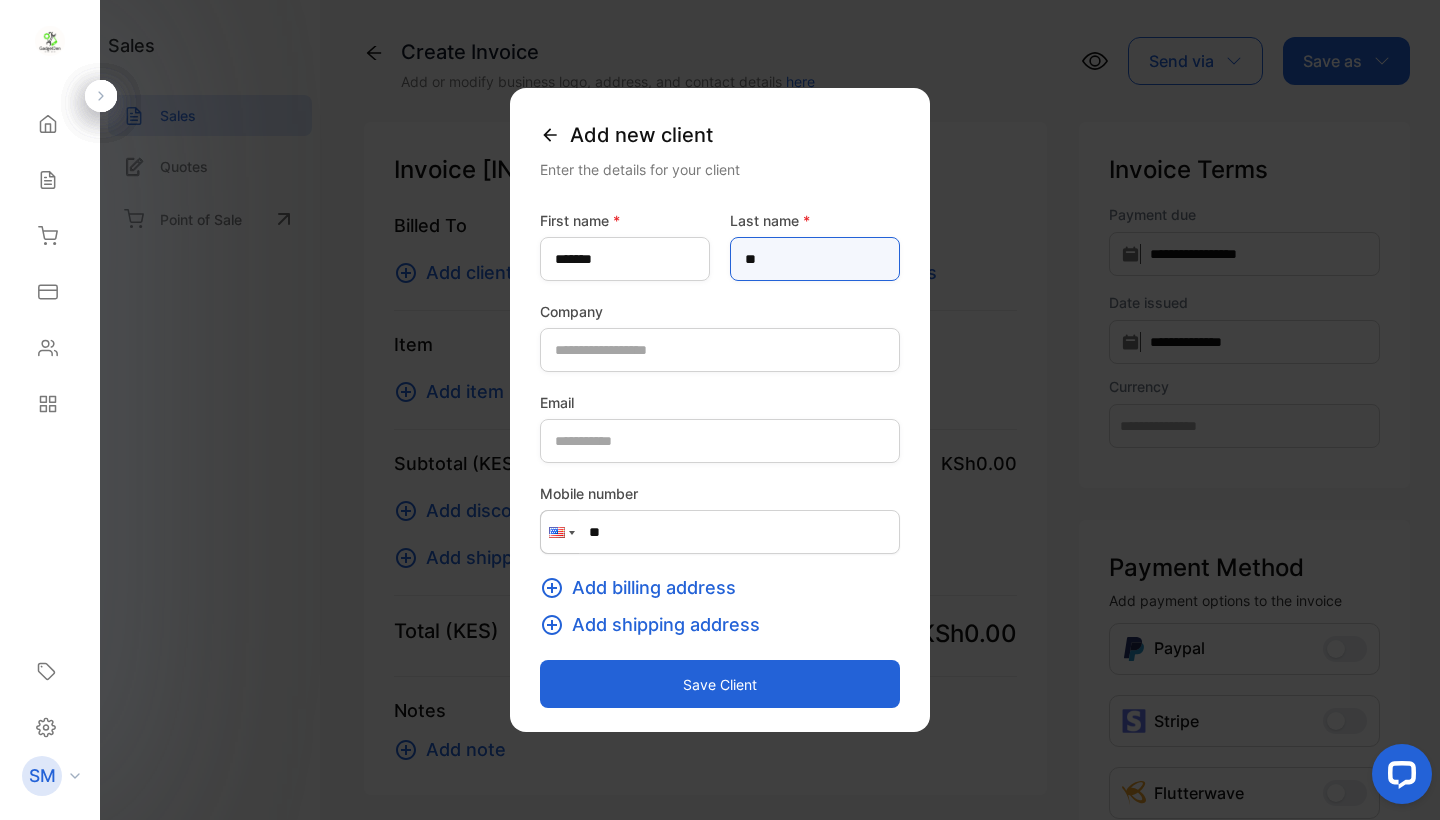 type on "*" 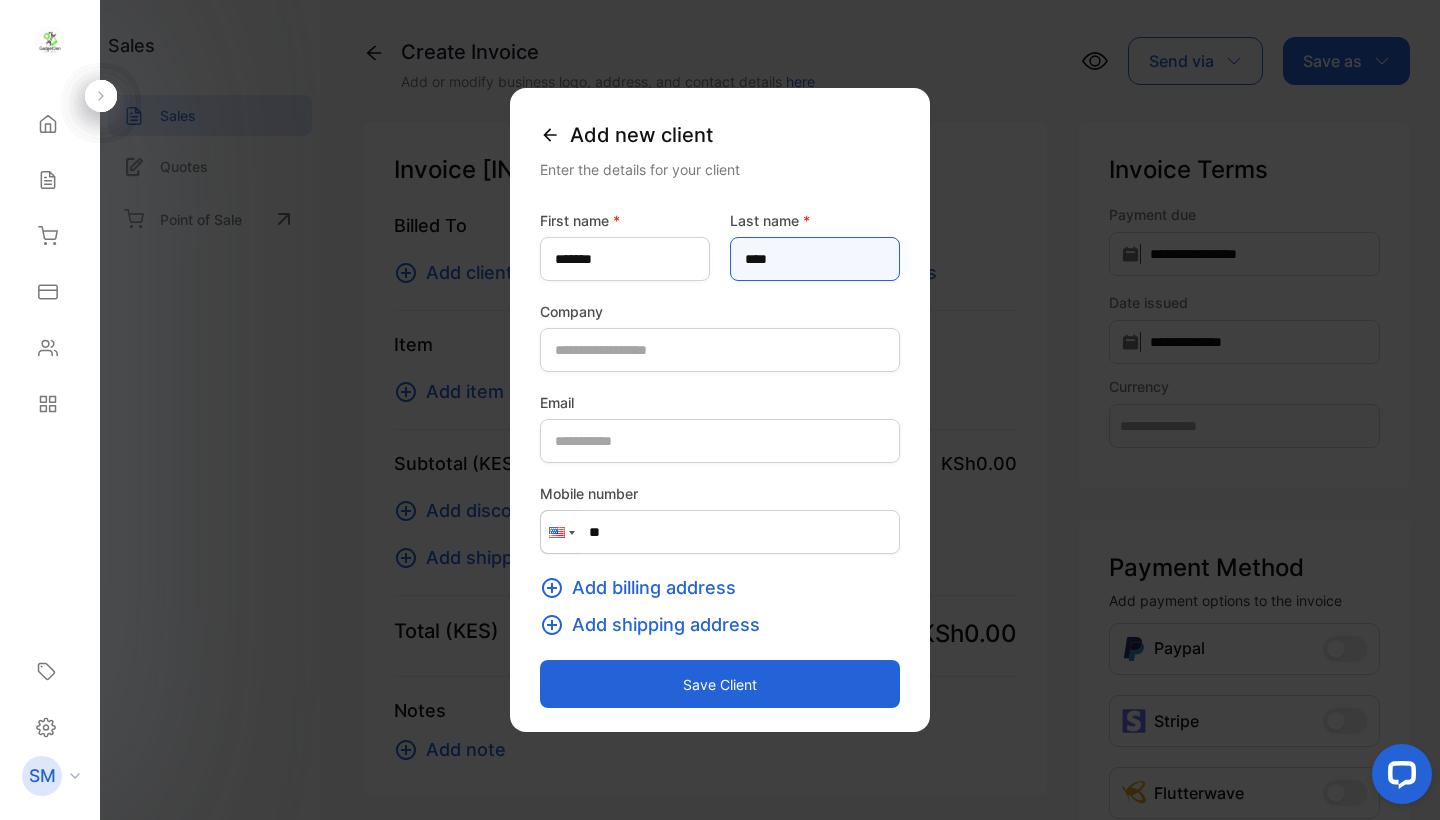 type on "****" 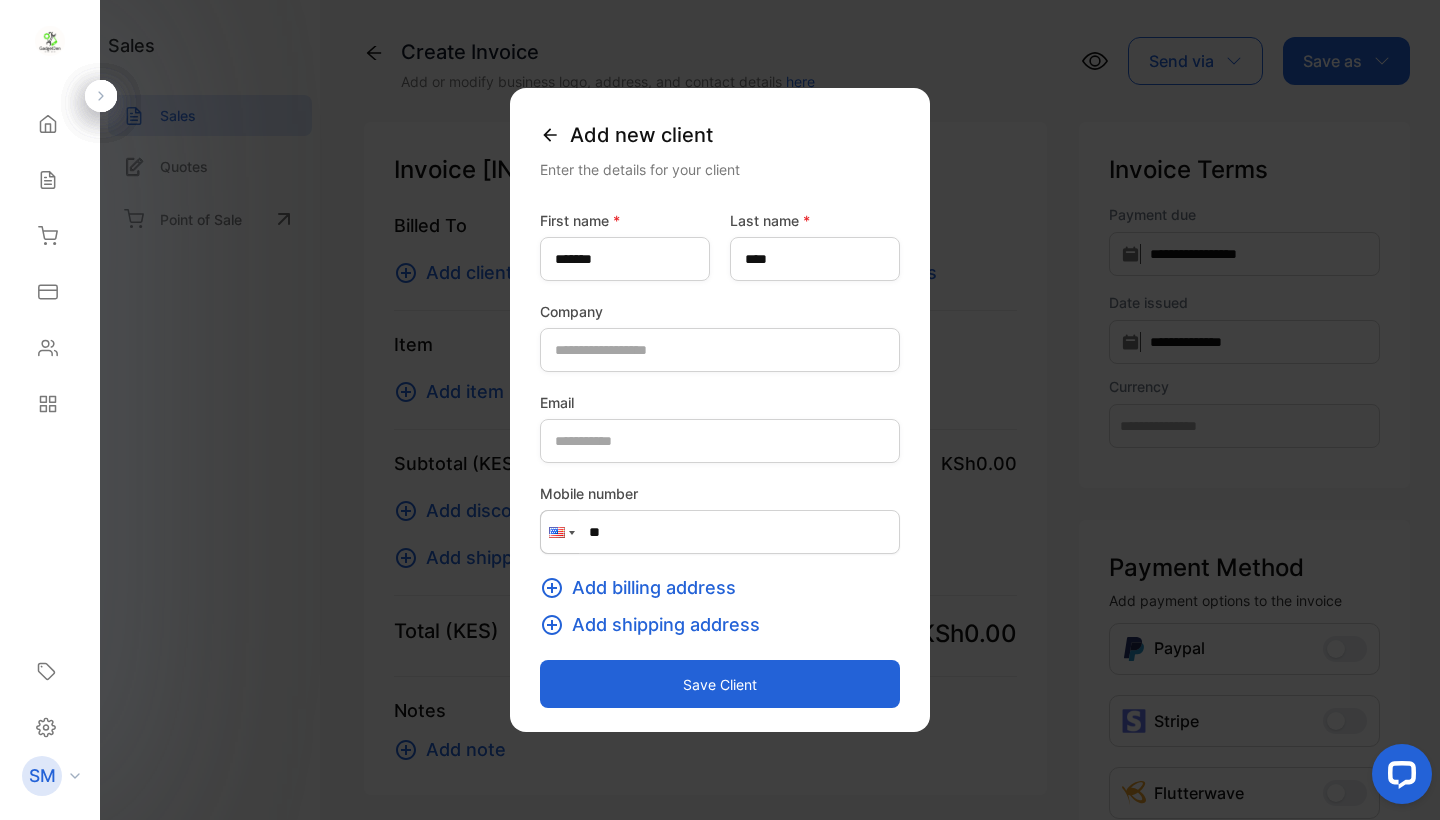 click on "Save client" at bounding box center (720, 684) 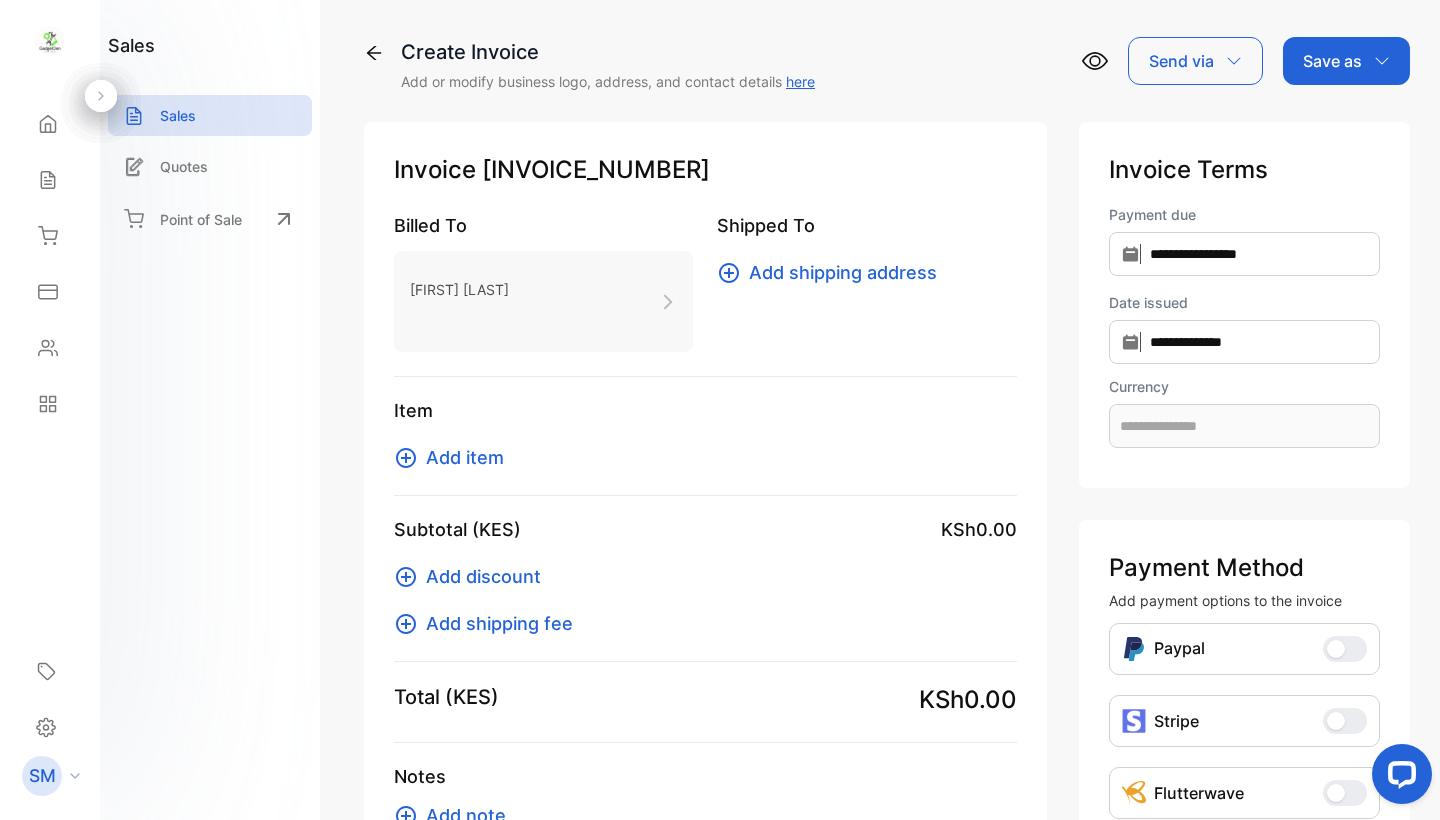 click on "Add item" at bounding box center [465, 457] 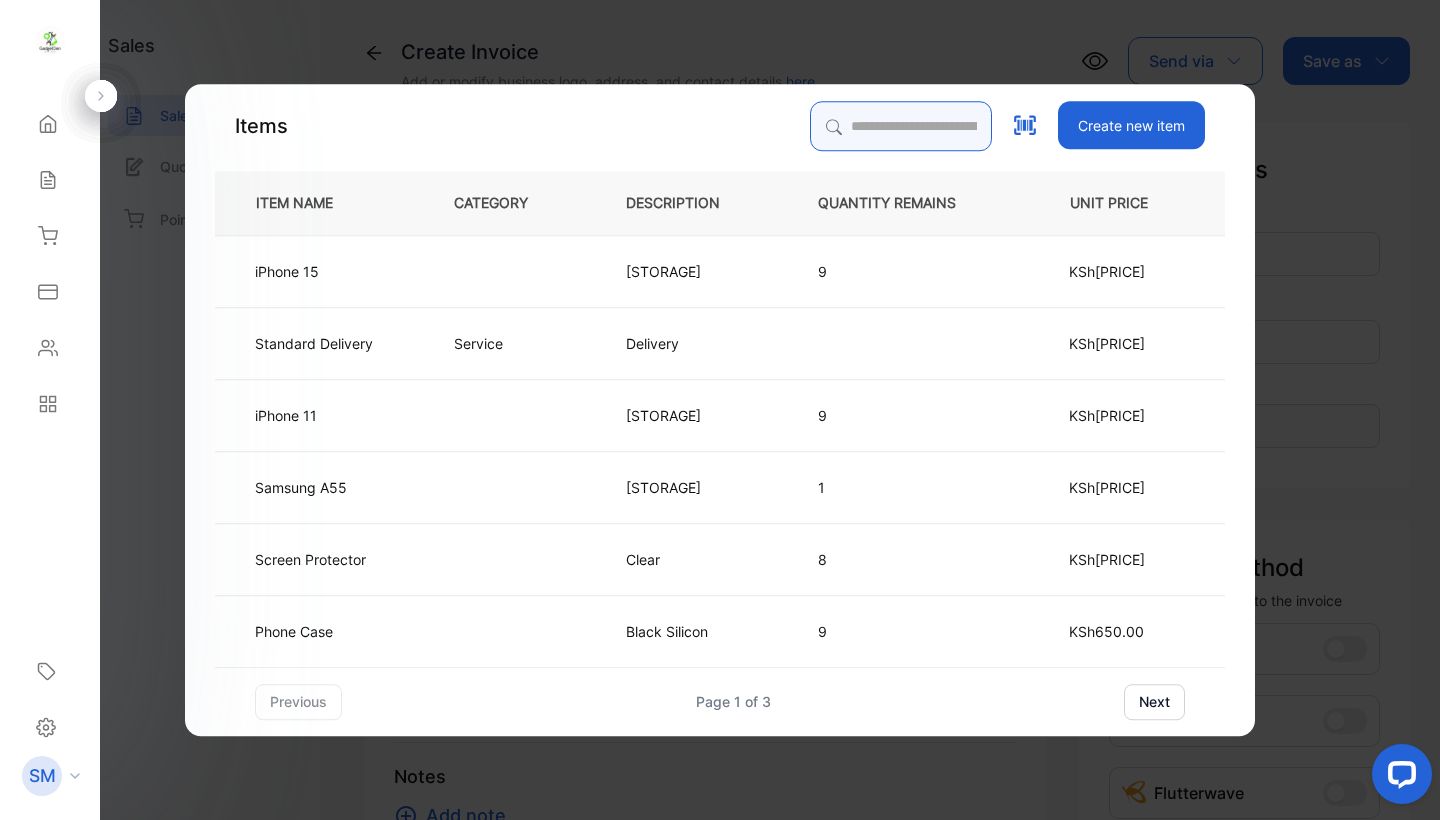 click at bounding box center (901, 126) 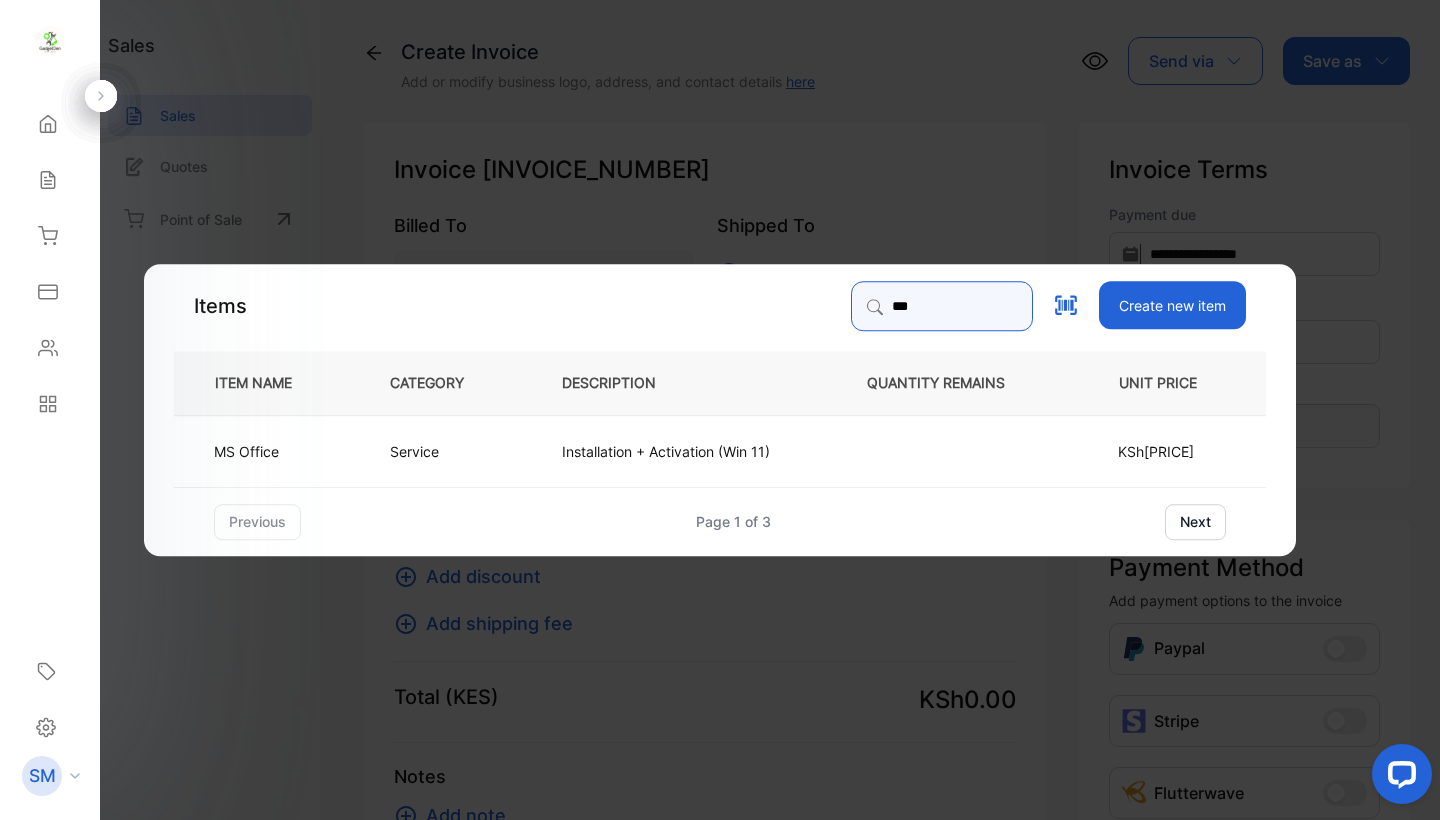 type on "***" 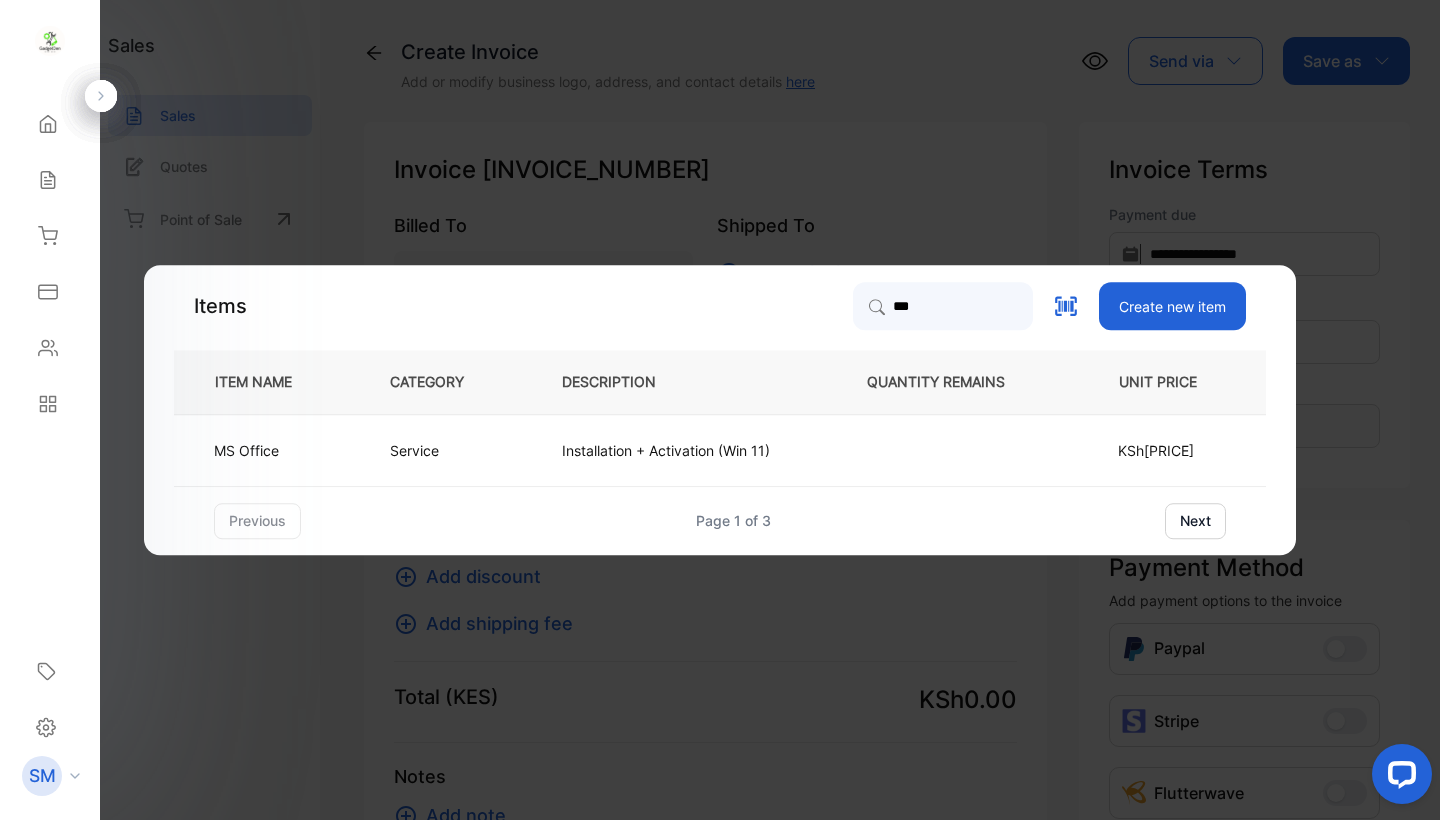 click on "Create new item" at bounding box center (1172, 306) 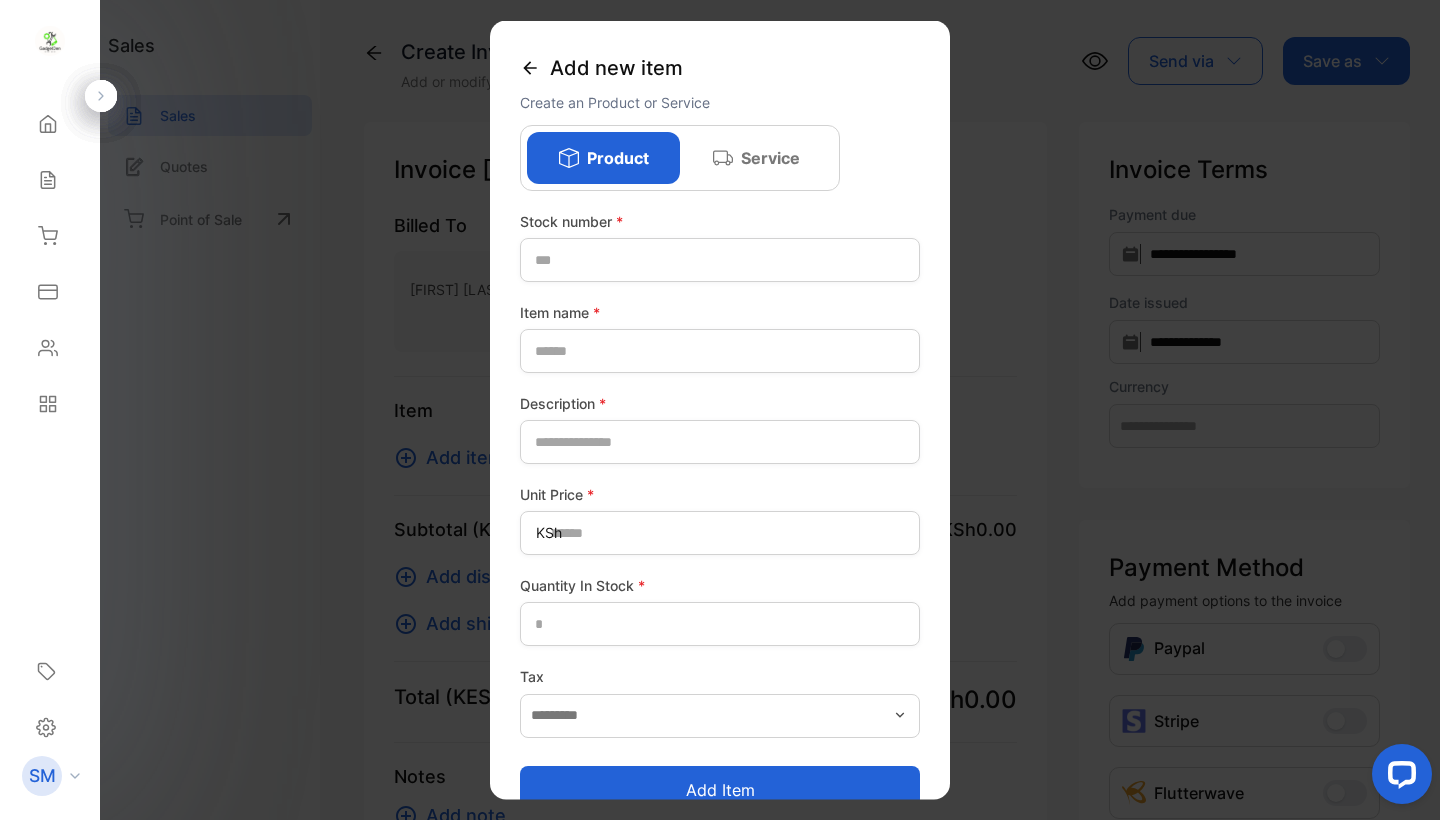 click on "Service" at bounding box center [770, 158] 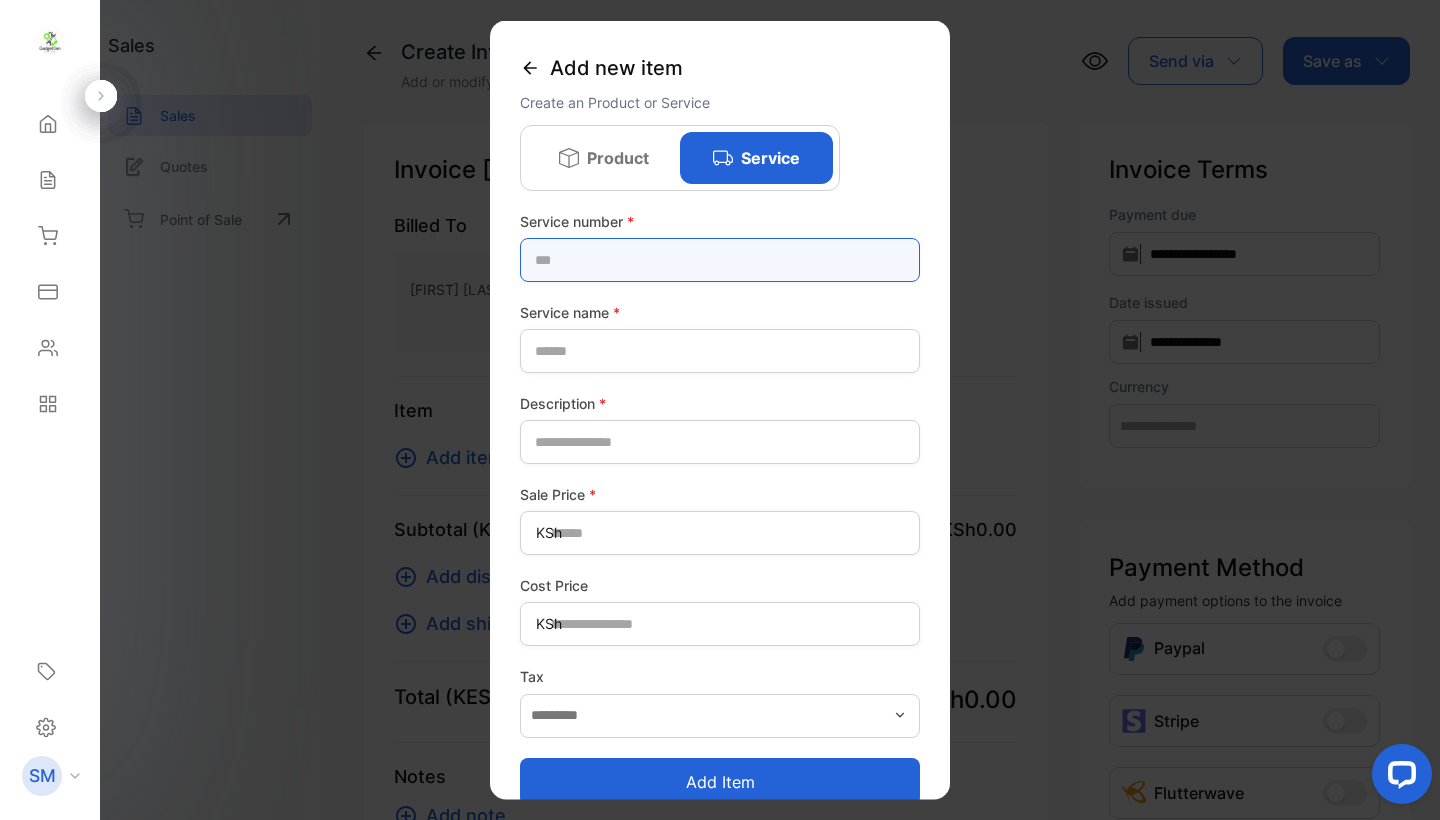 click at bounding box center [720, 260] 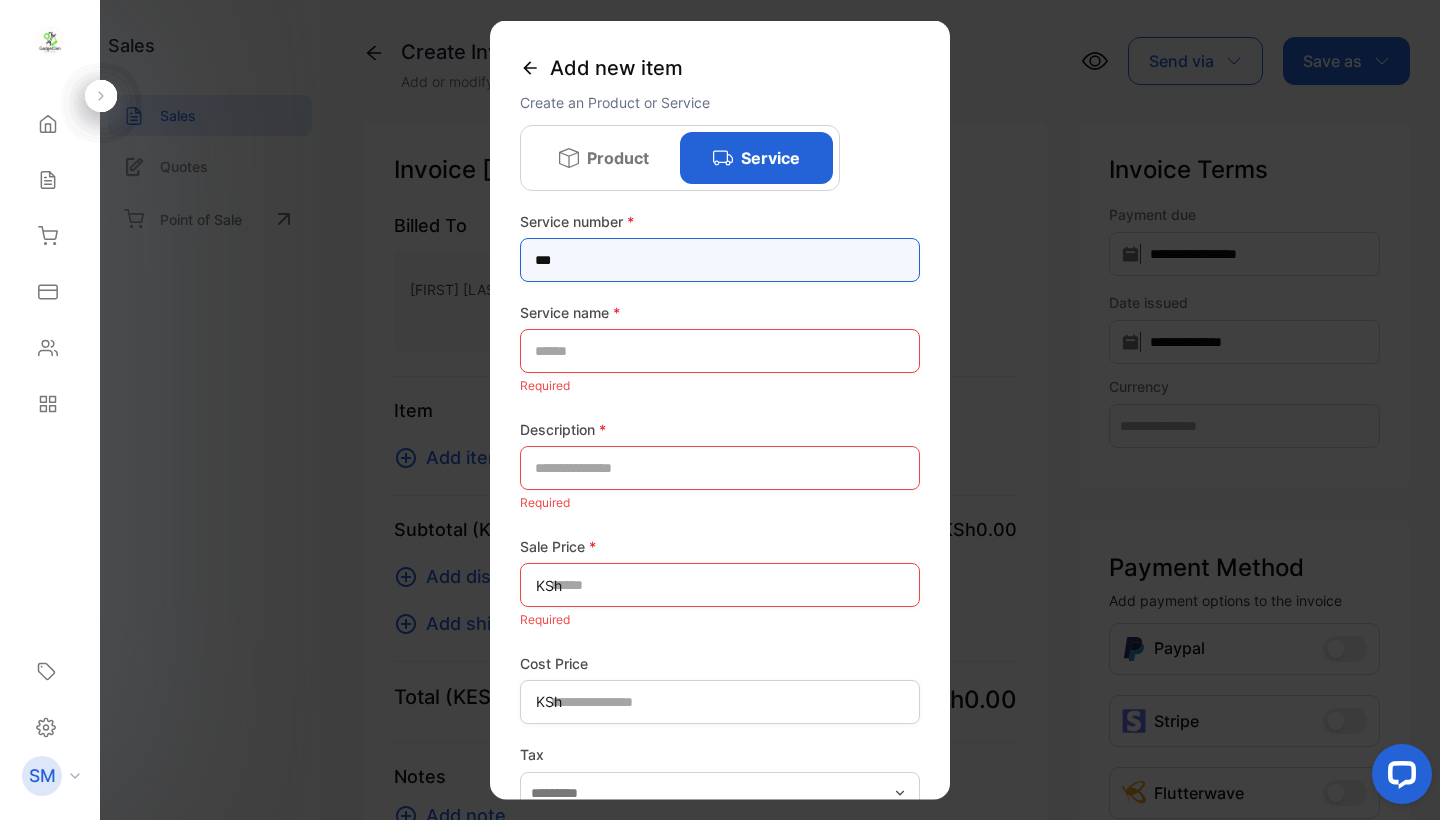 type on "***" 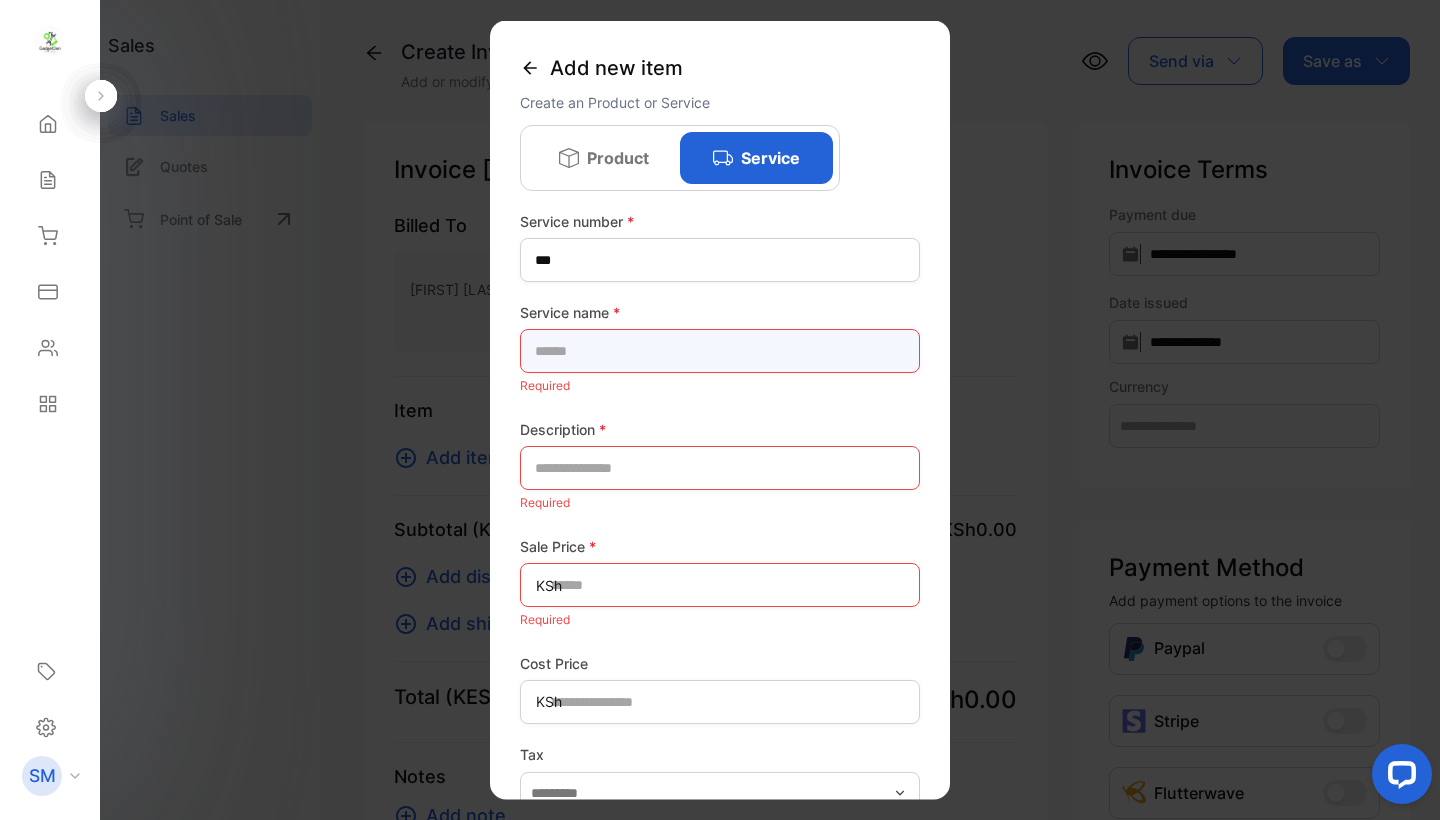 click at bounding box center (720, 351) 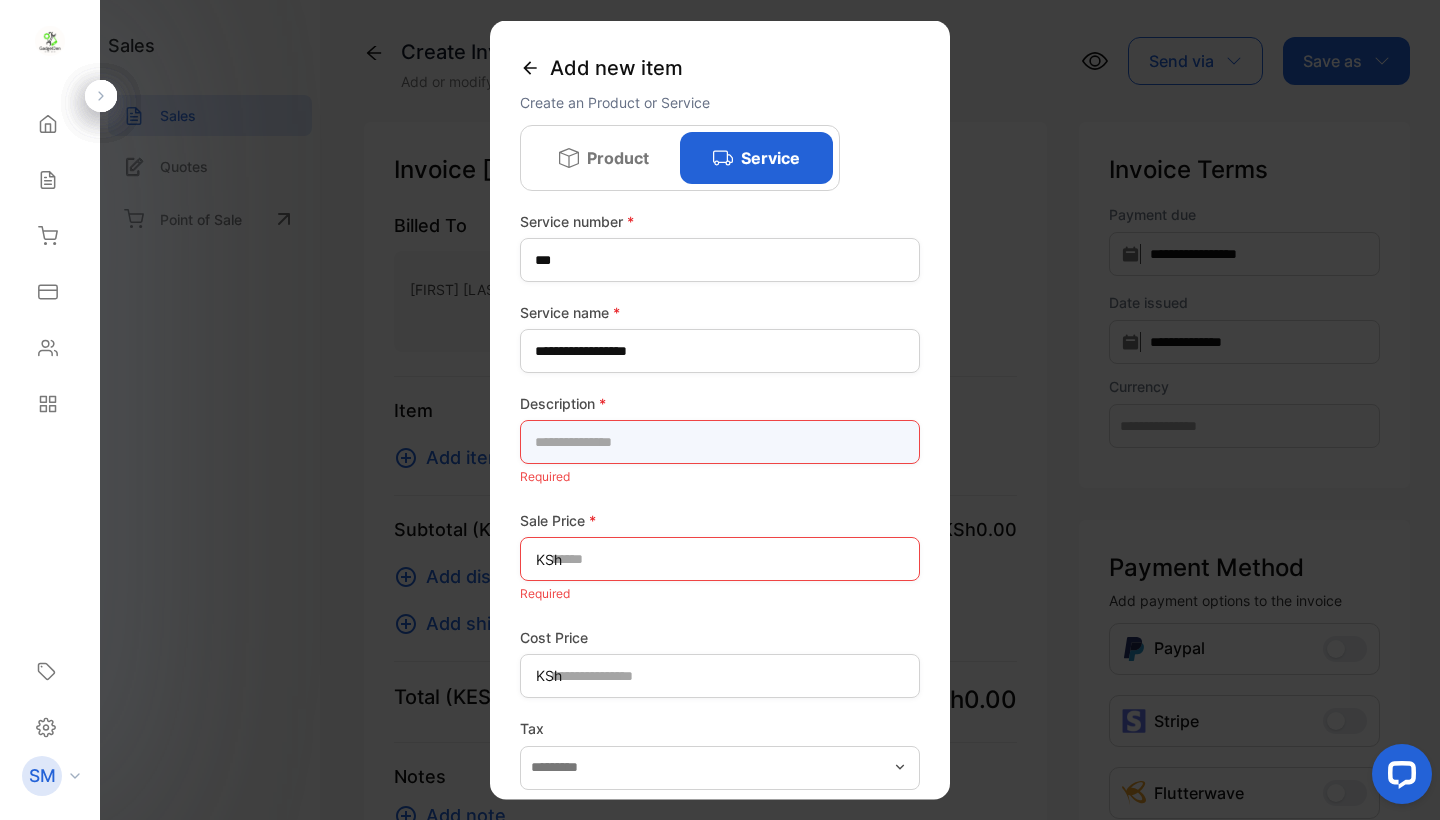 click at bounding box center [720, 442] 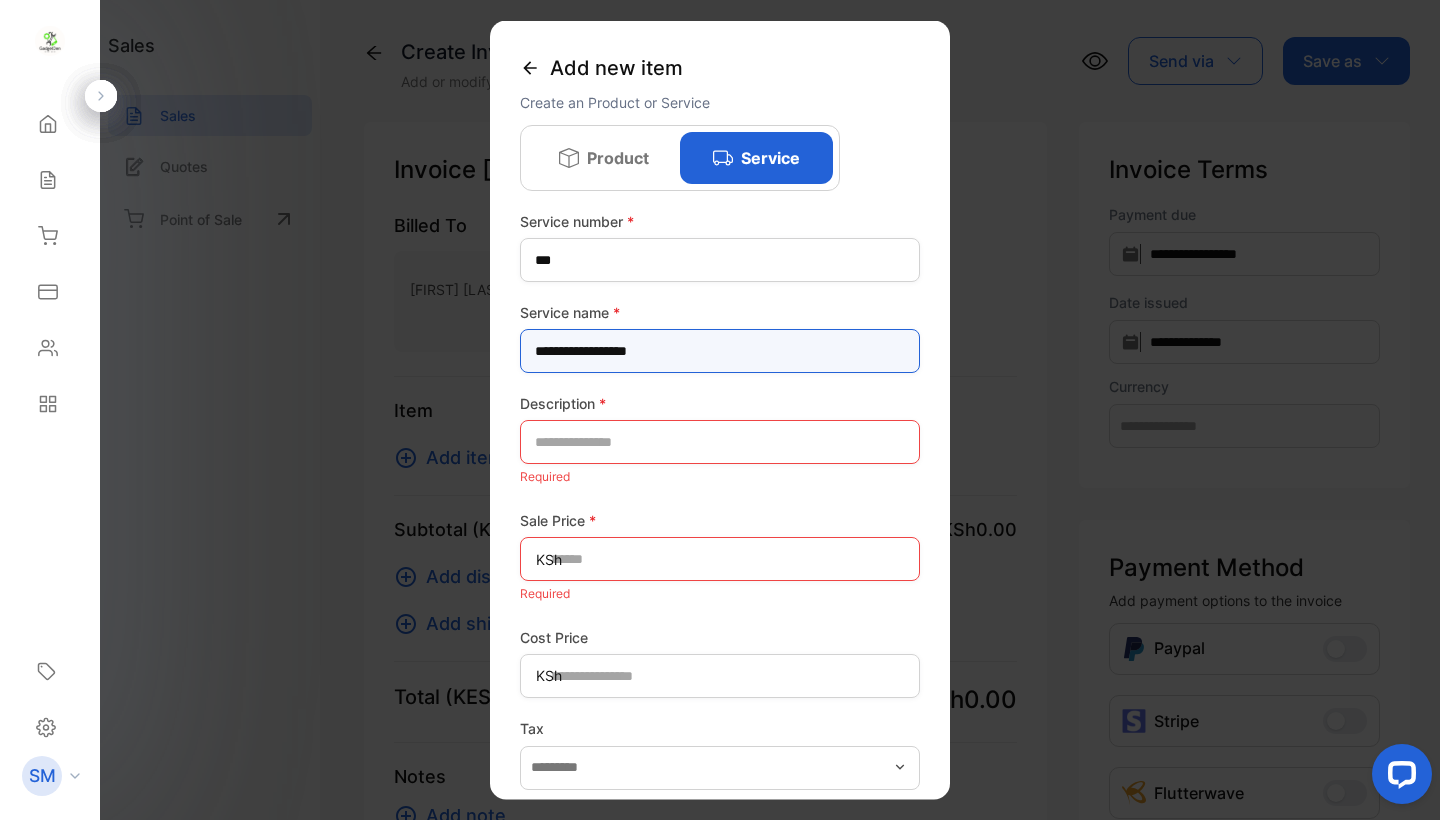 drag, startPoint x: 719, startPoint y: 350, endPoint x: 366, endPoint y: 345, distance: 353.0354 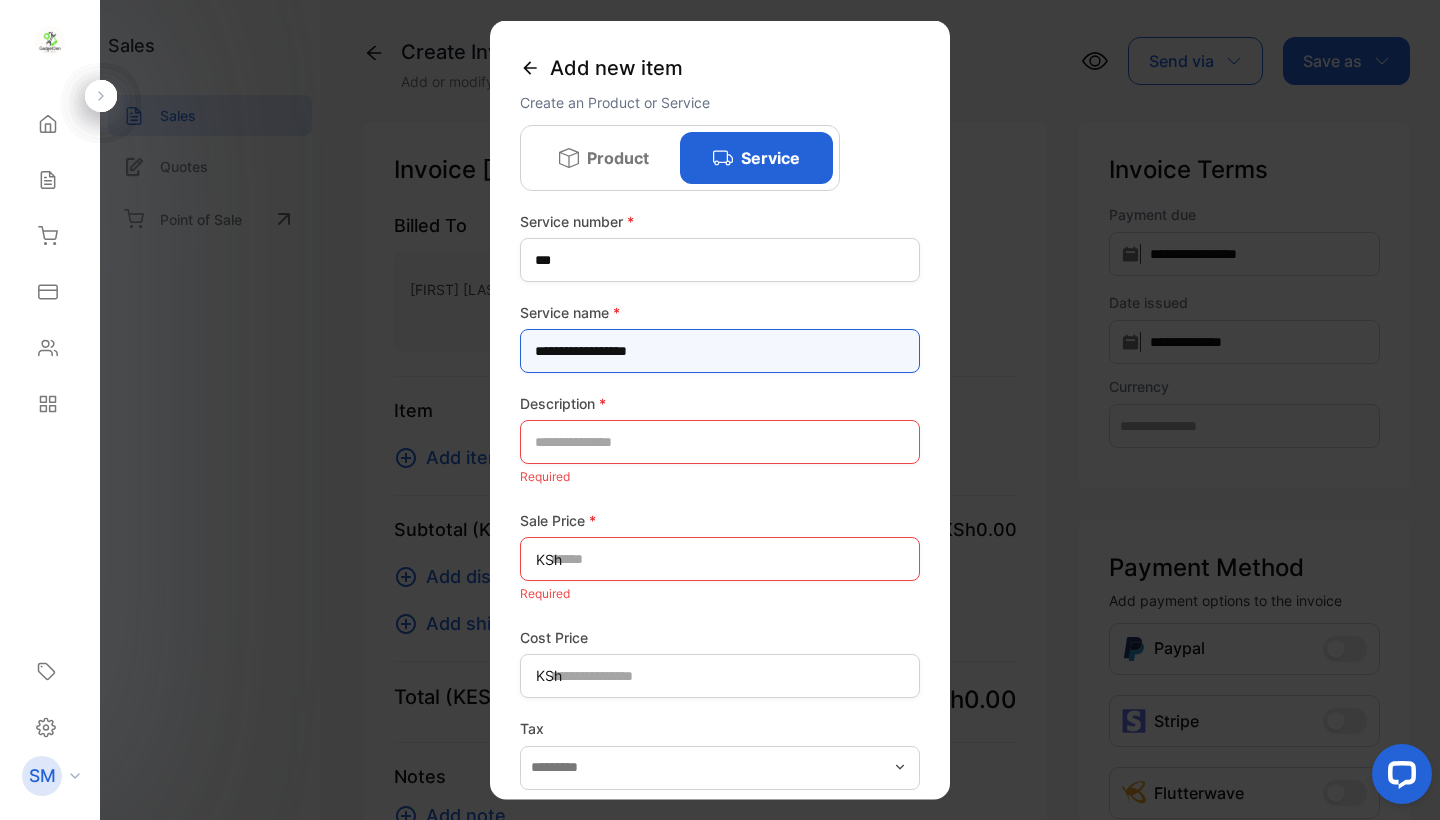 click on "**********" at bounding box center (720, 351) 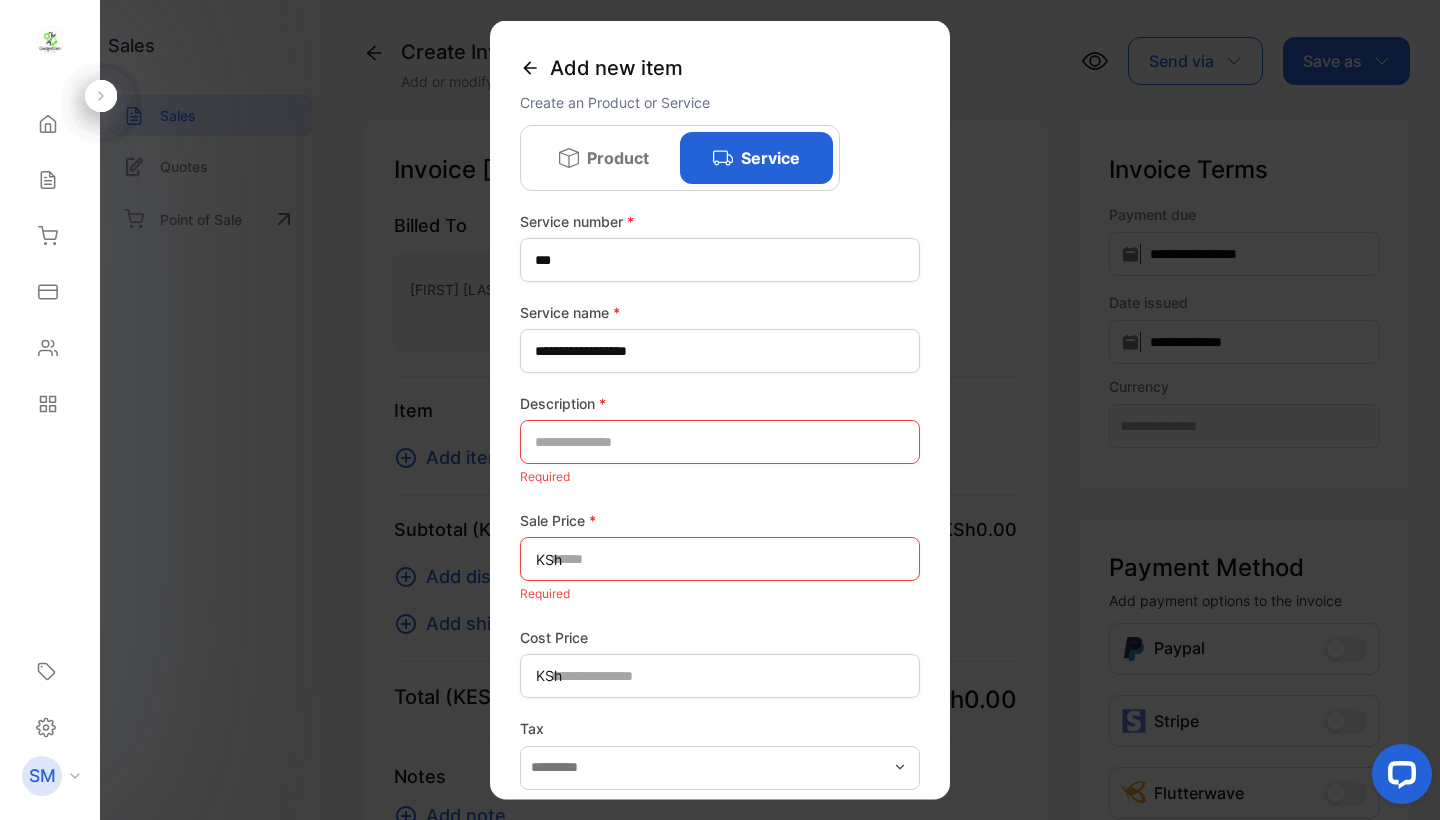 click on "**********" at bounding box center (720, 410) 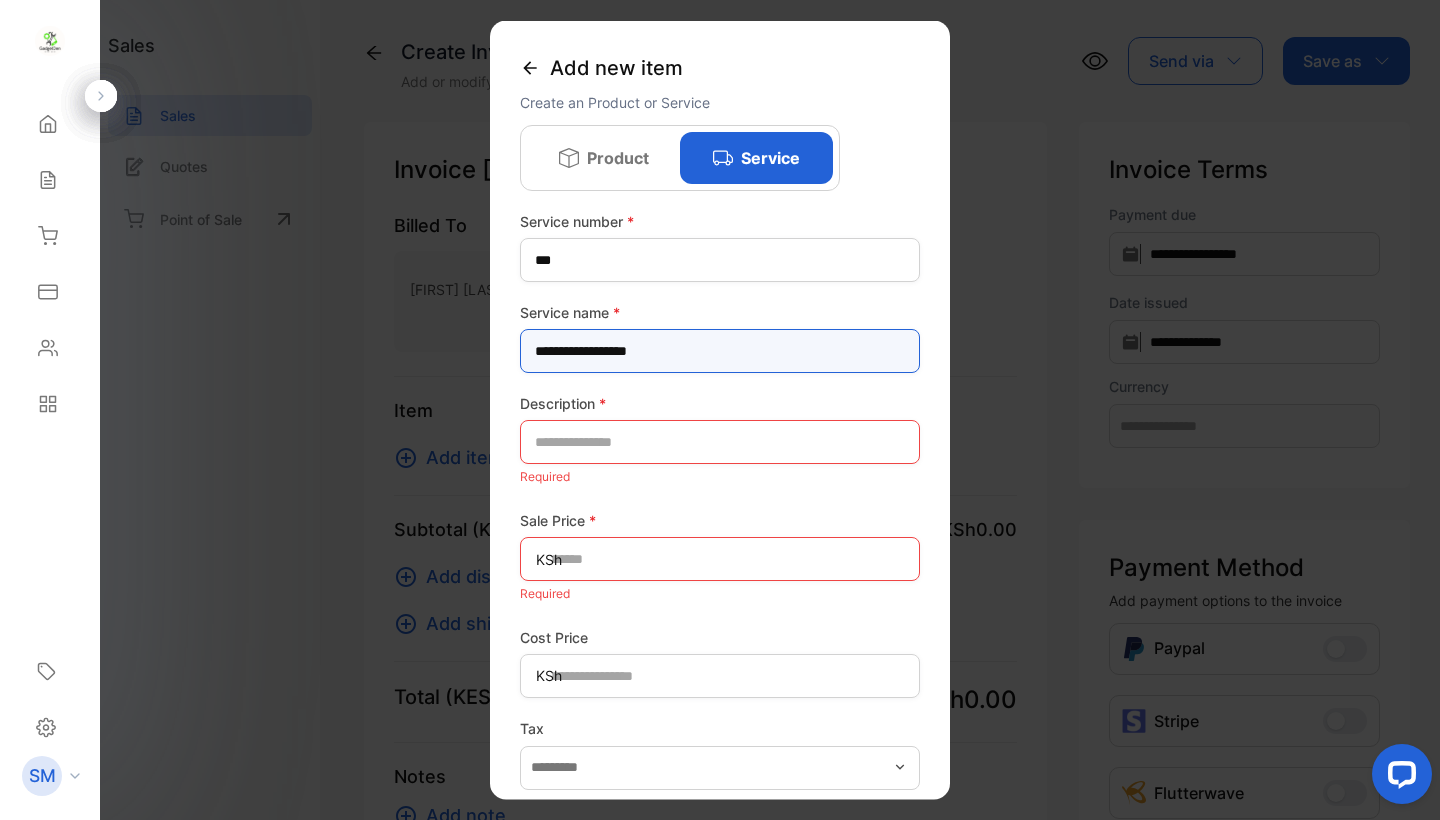 click on "**********" at bounding box center [720, 351] 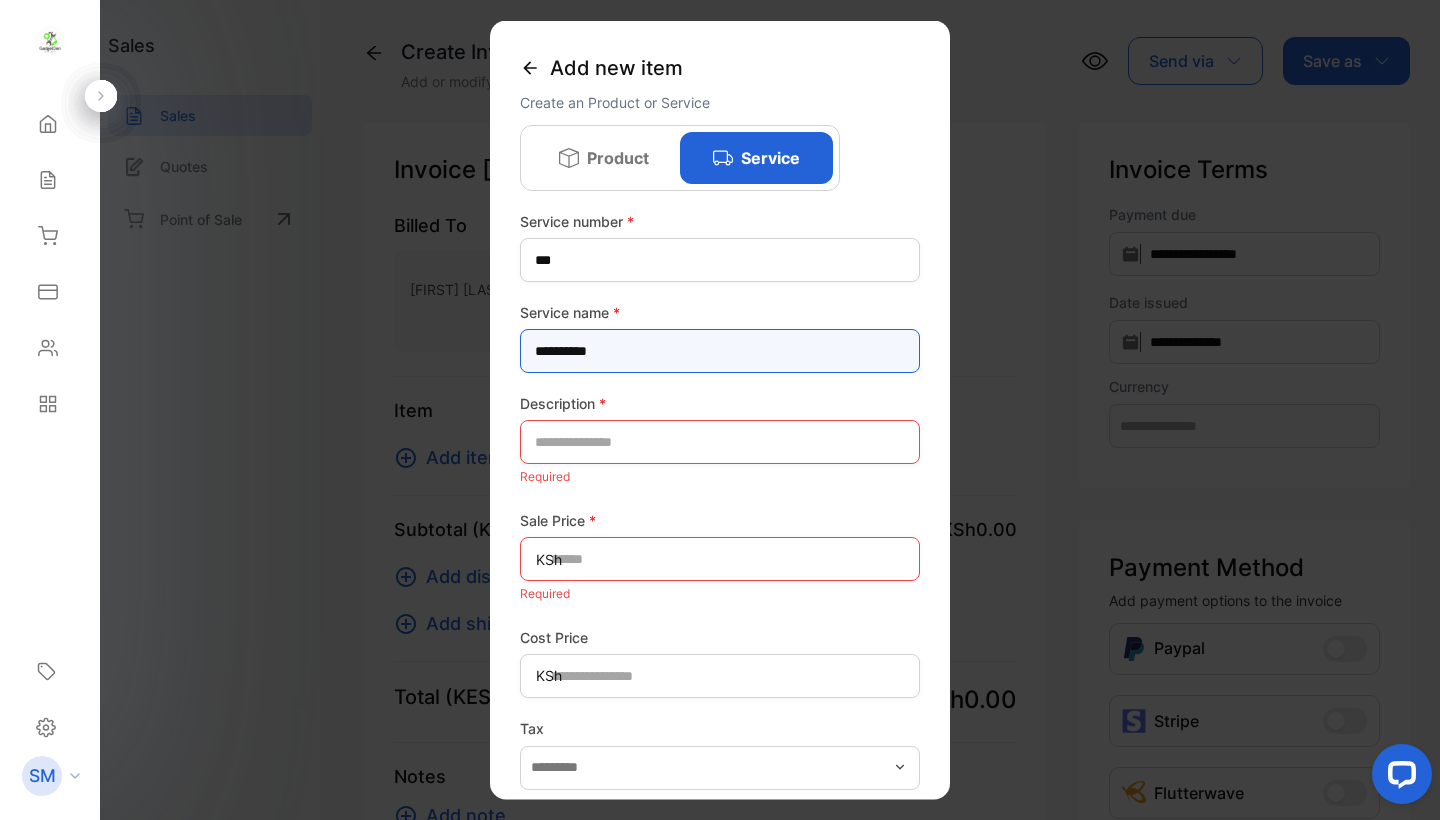 type on "**********" 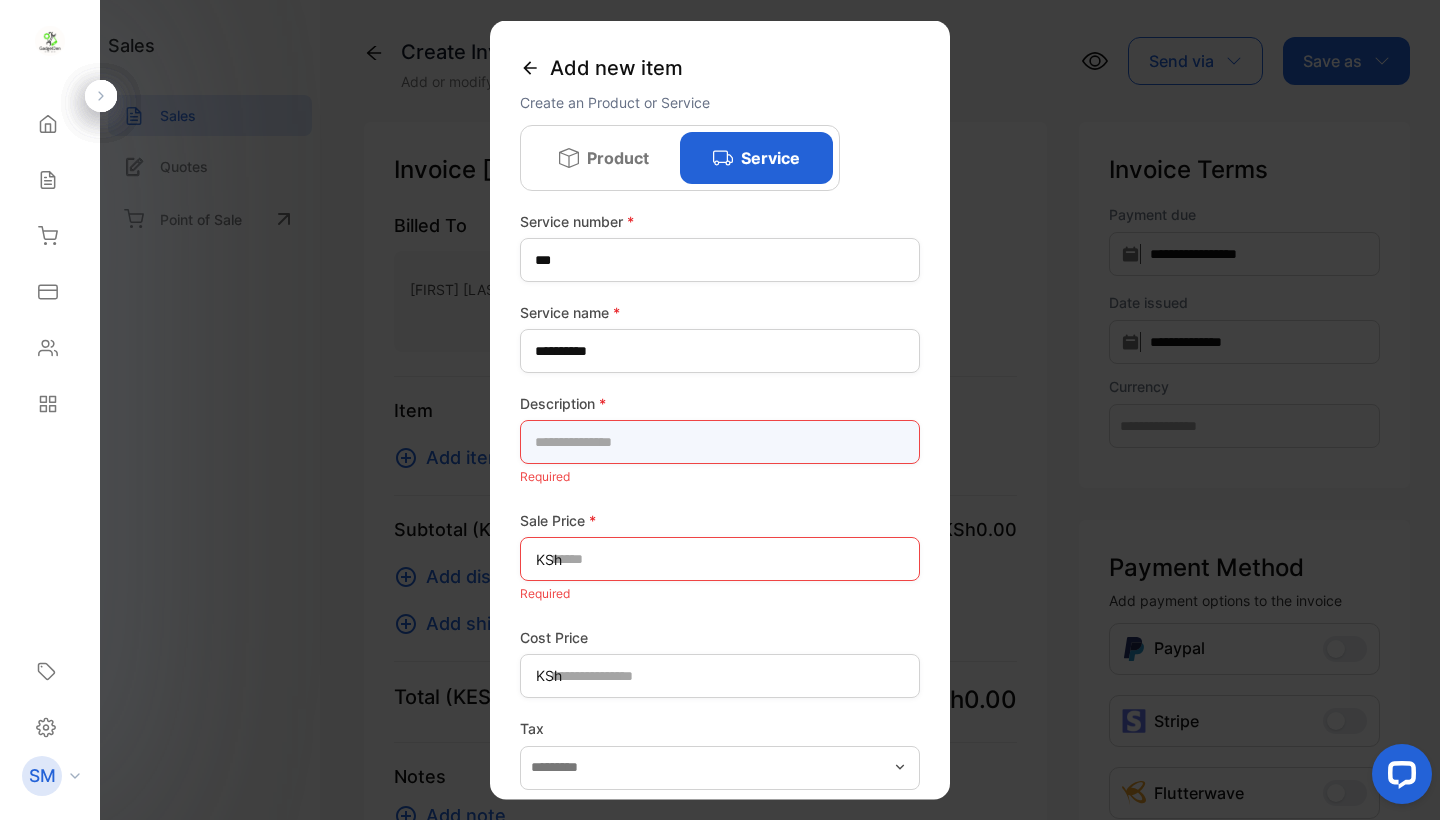 click at bounding box center [720, 442] 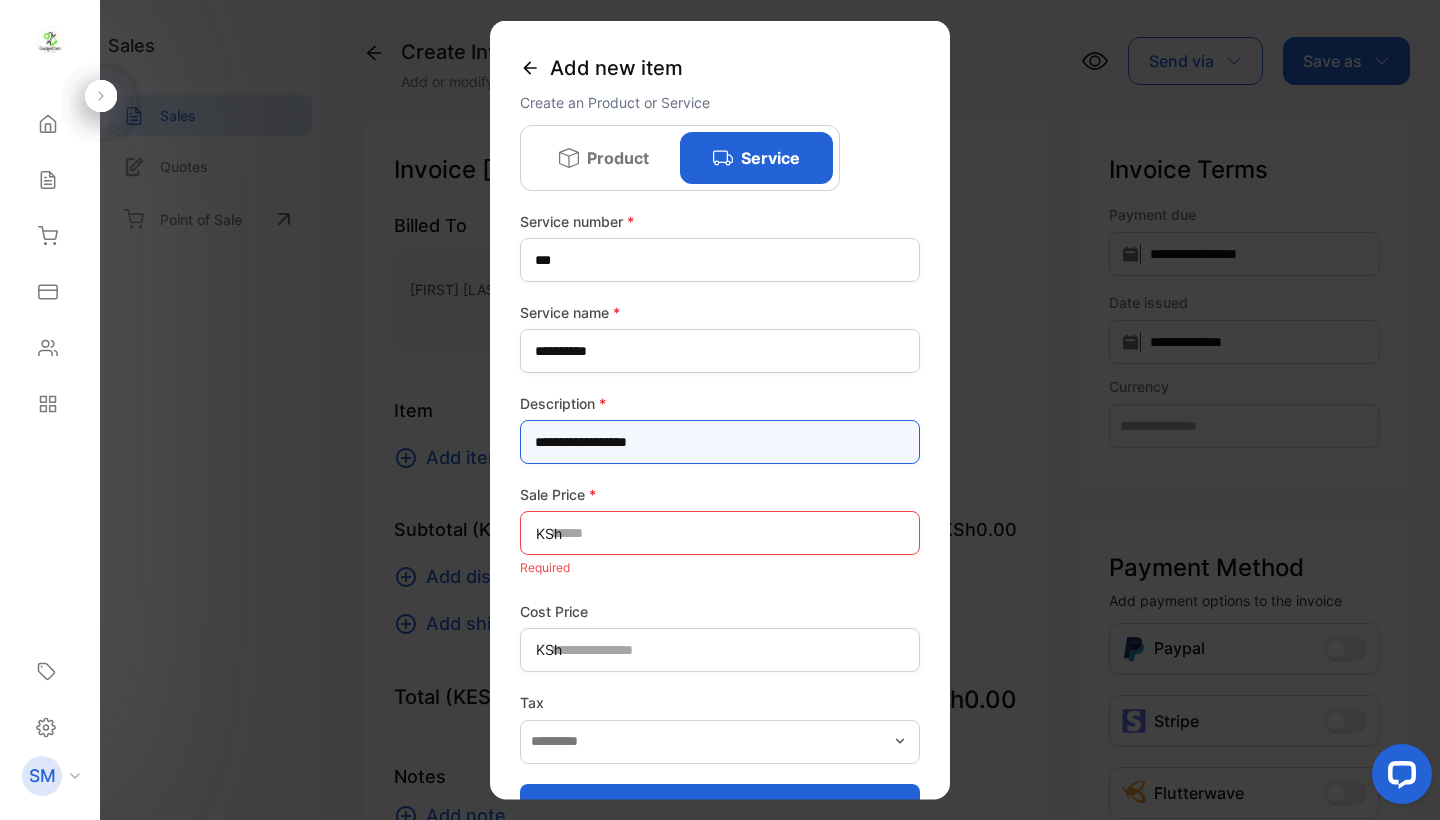 type on "**********" 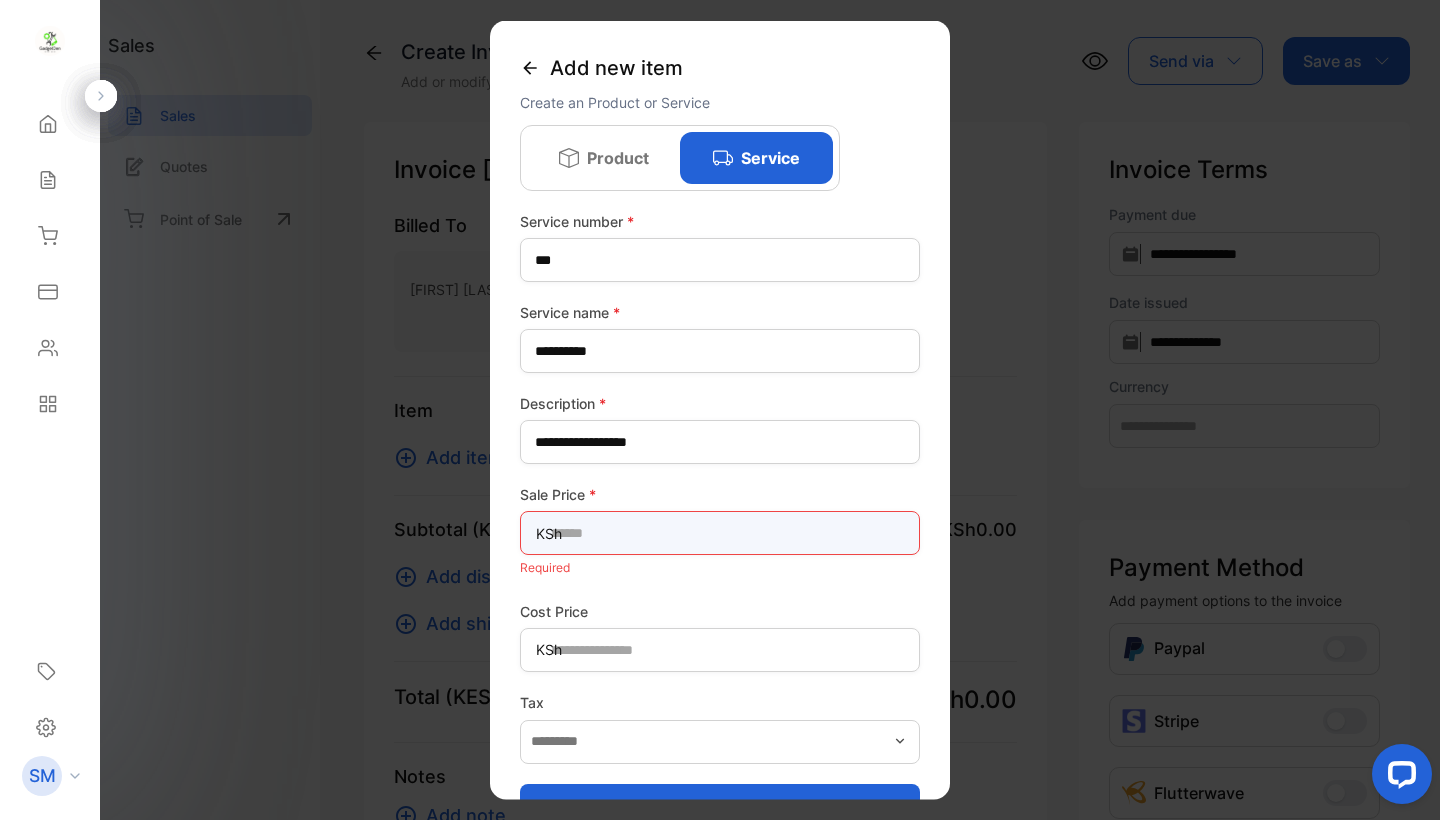 click at bounding box center (720, 533) 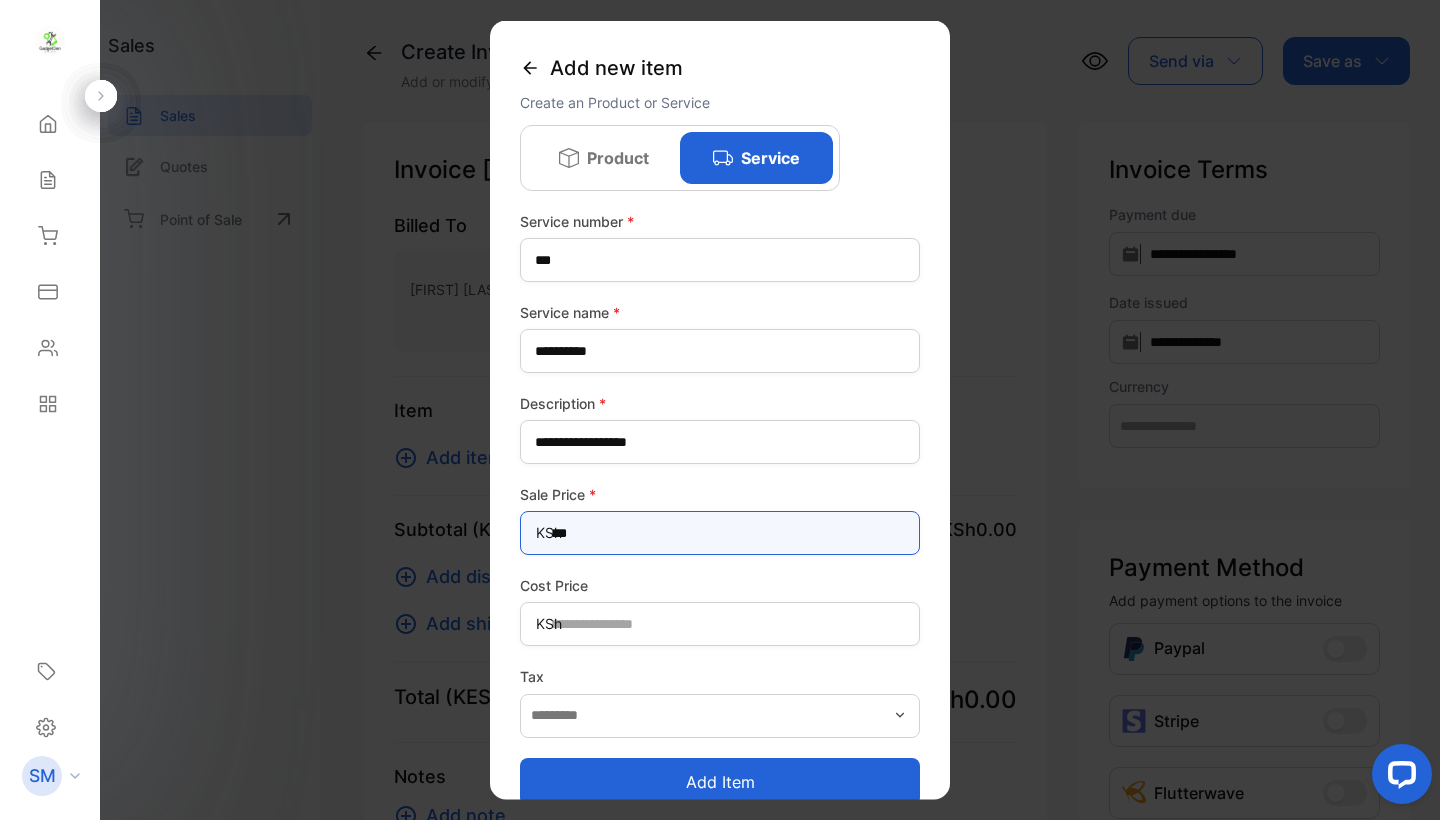 type on "*****" 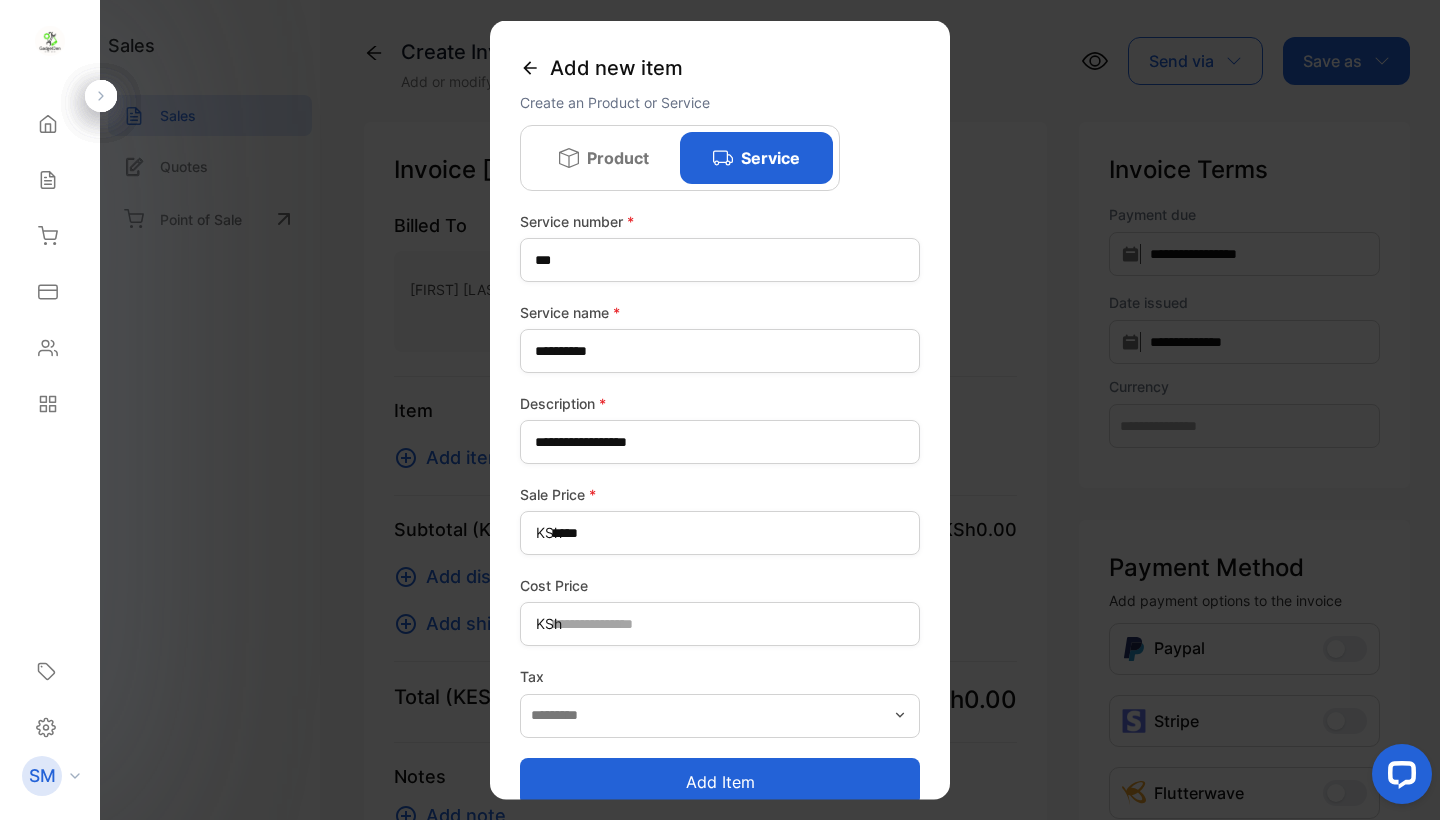 click on "Add item" at bounding box center (720, 781) 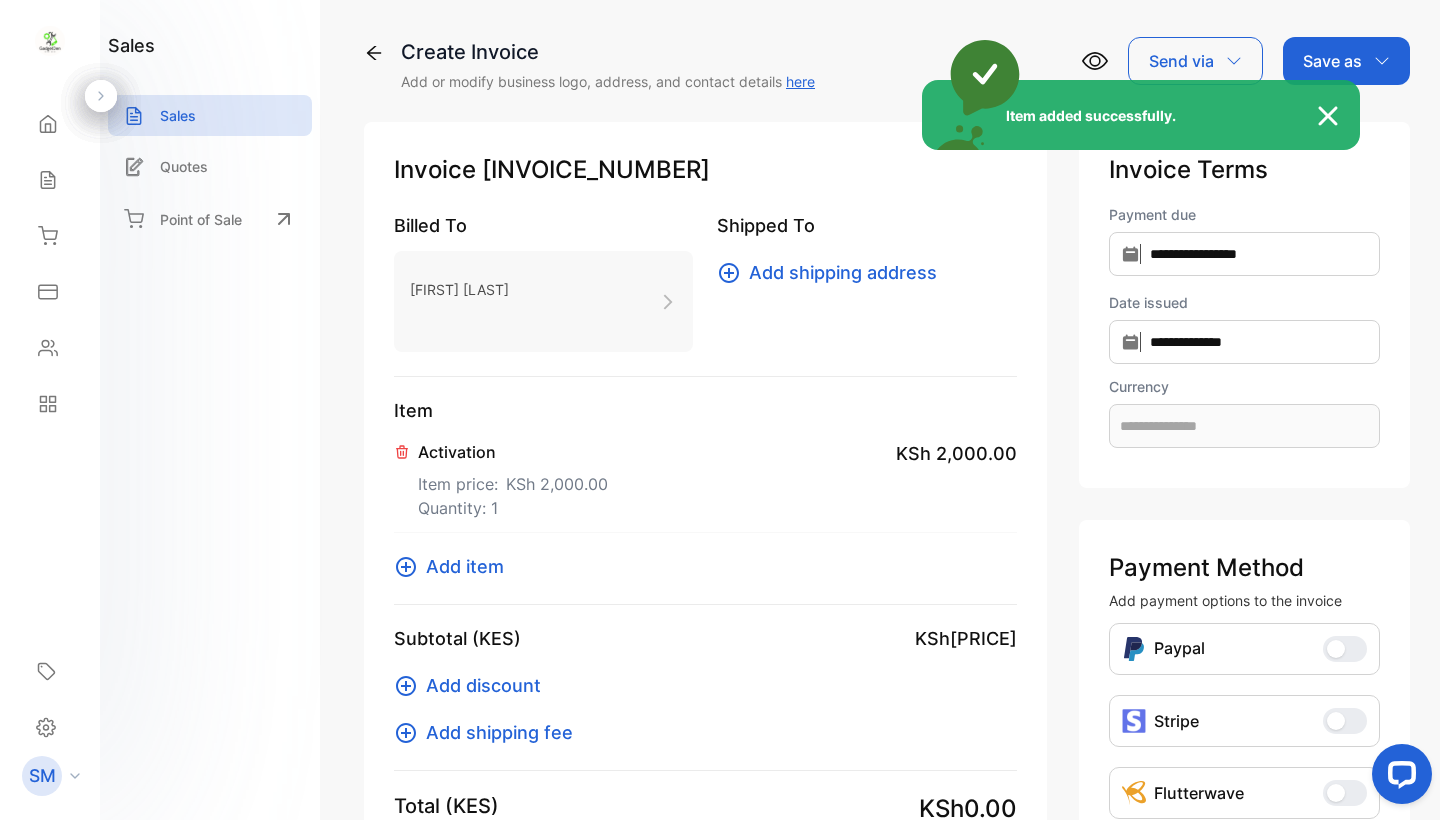 click at bounding box center [1338, 116] 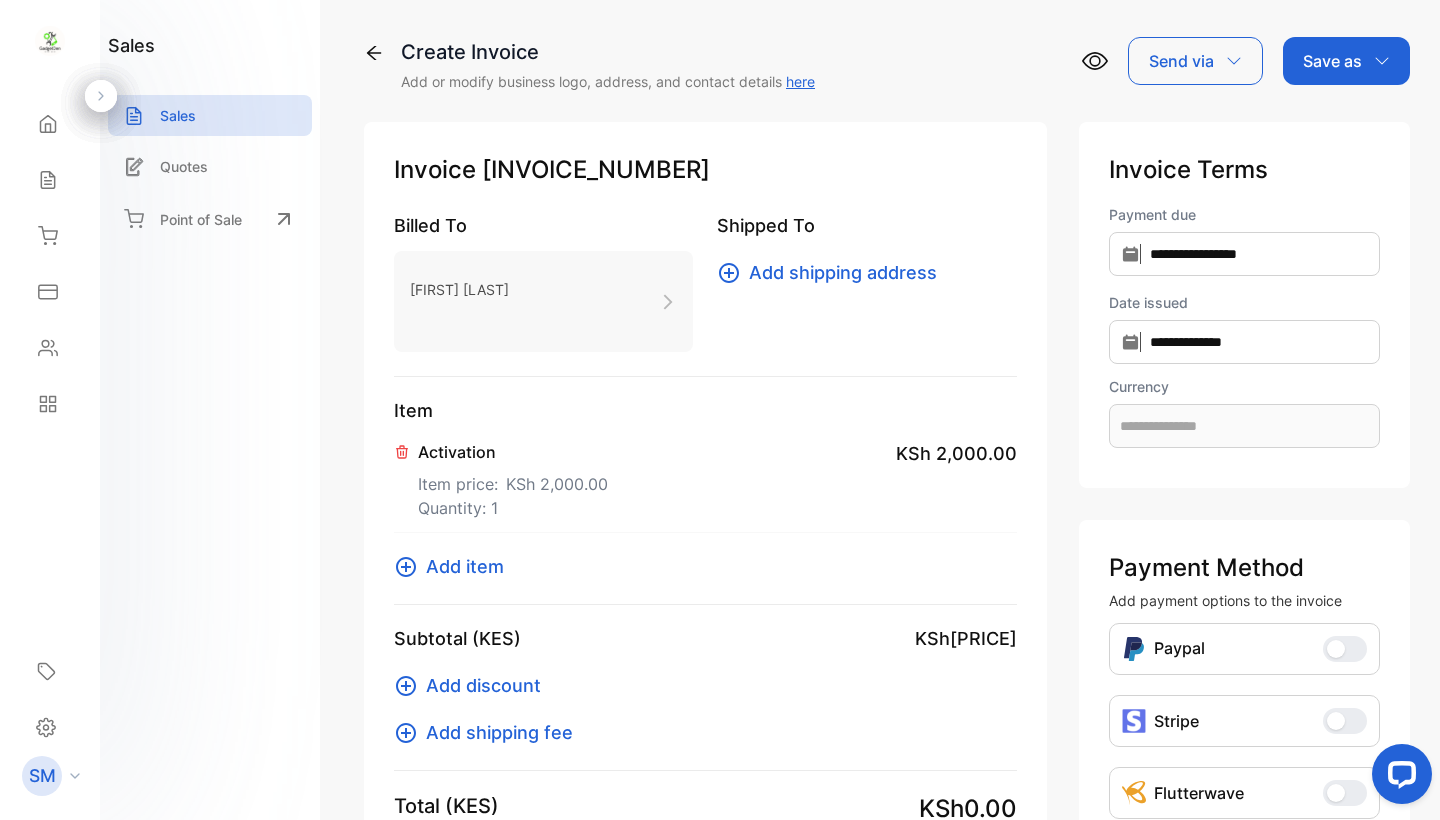 click on "Save as" at bounding box center (1346, 61) 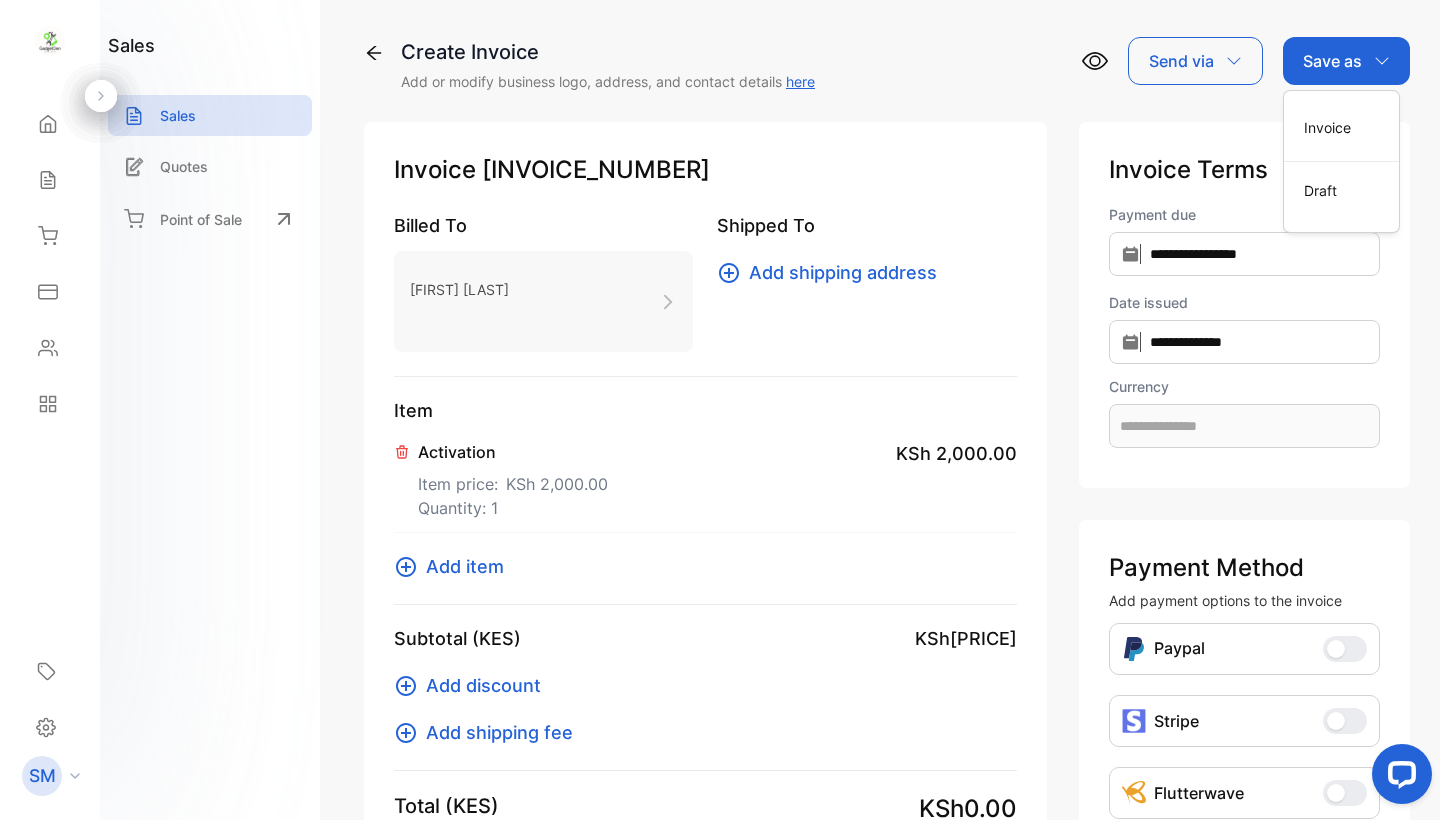 click 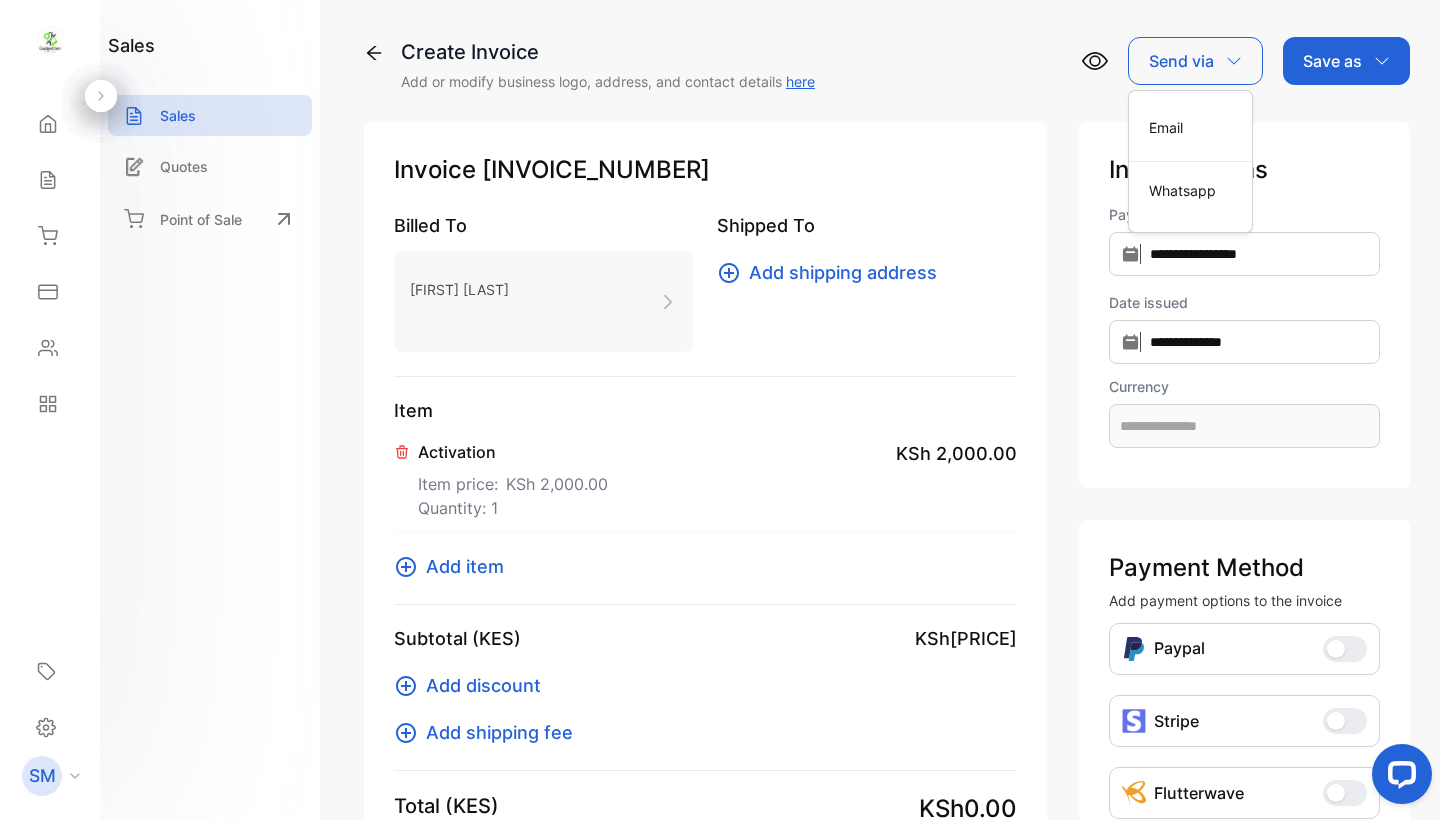 click on "Save as" at bounding box center (1332, 61) 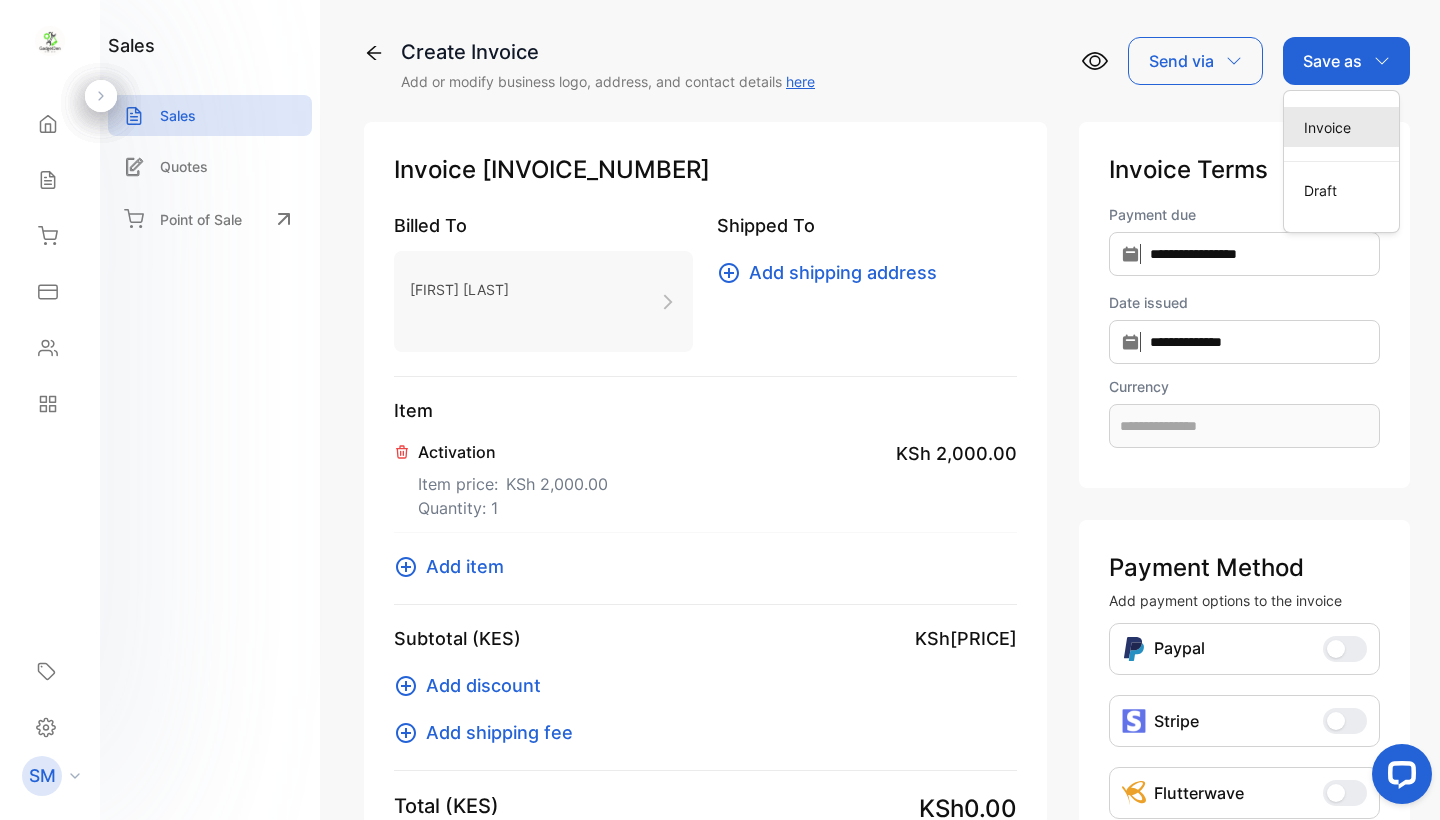 click on "Invoice" at bounding box center (1341, 127) 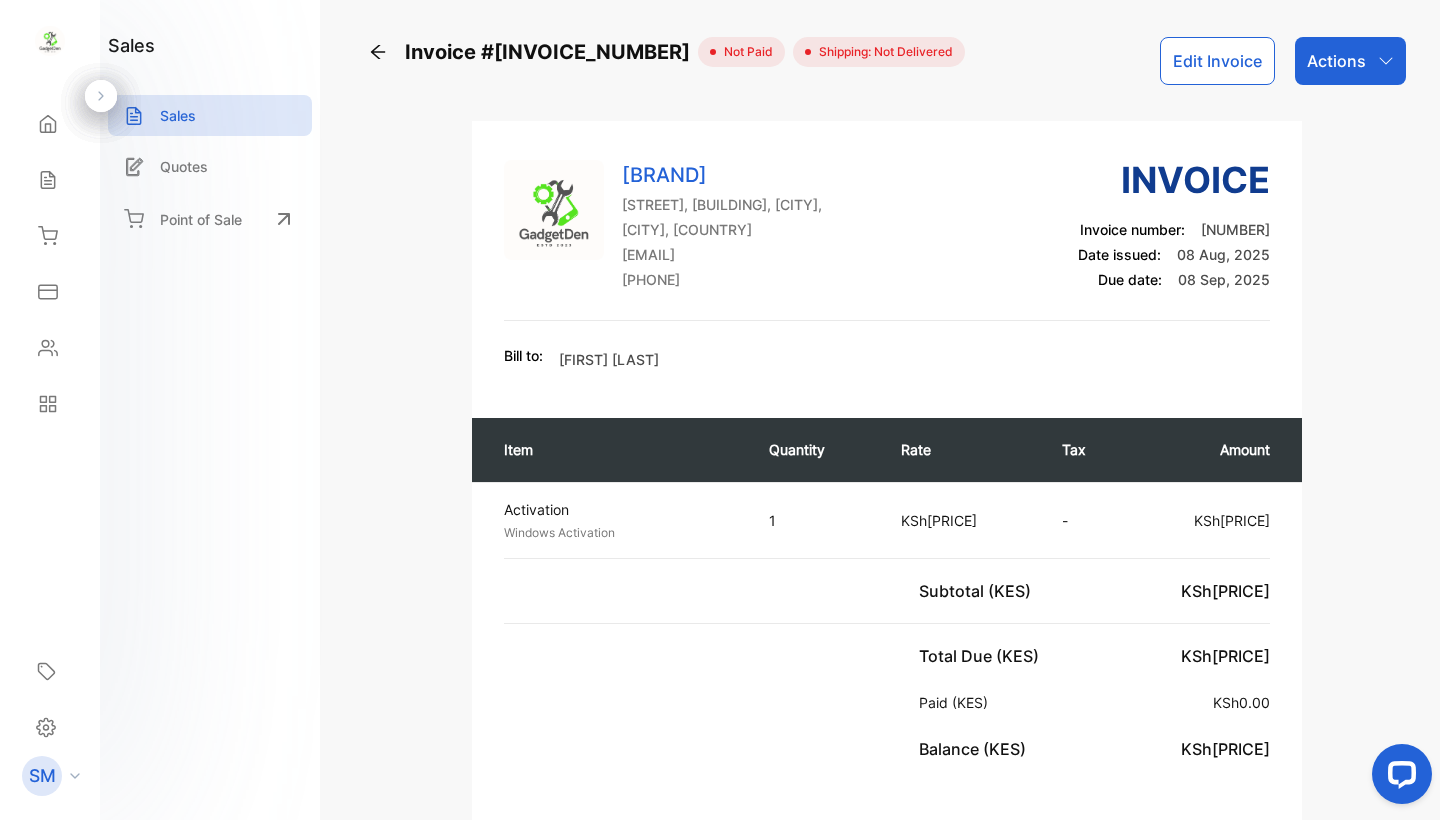 click 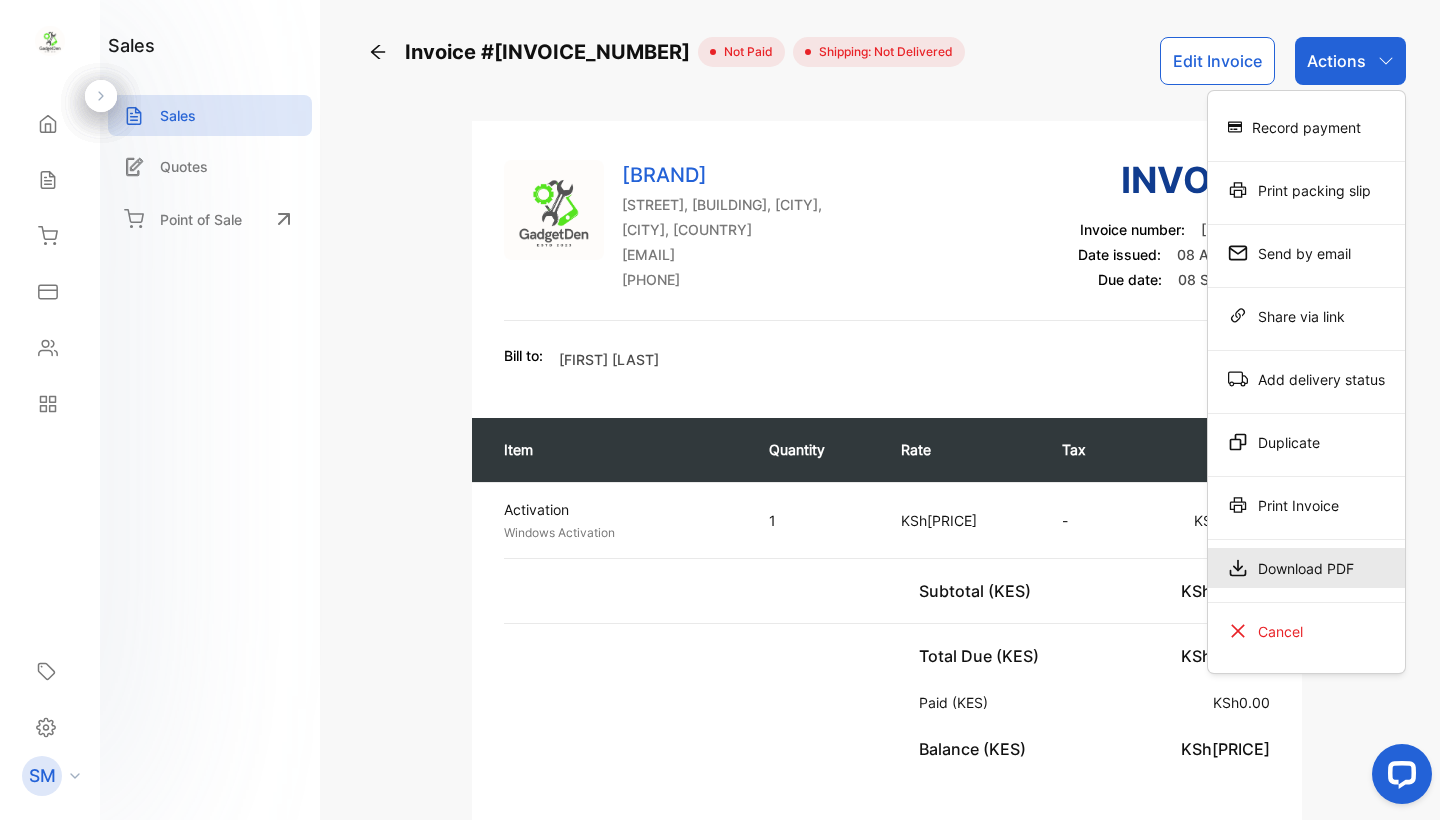 click on "Download PDF" at bounding box center (1306, 568) 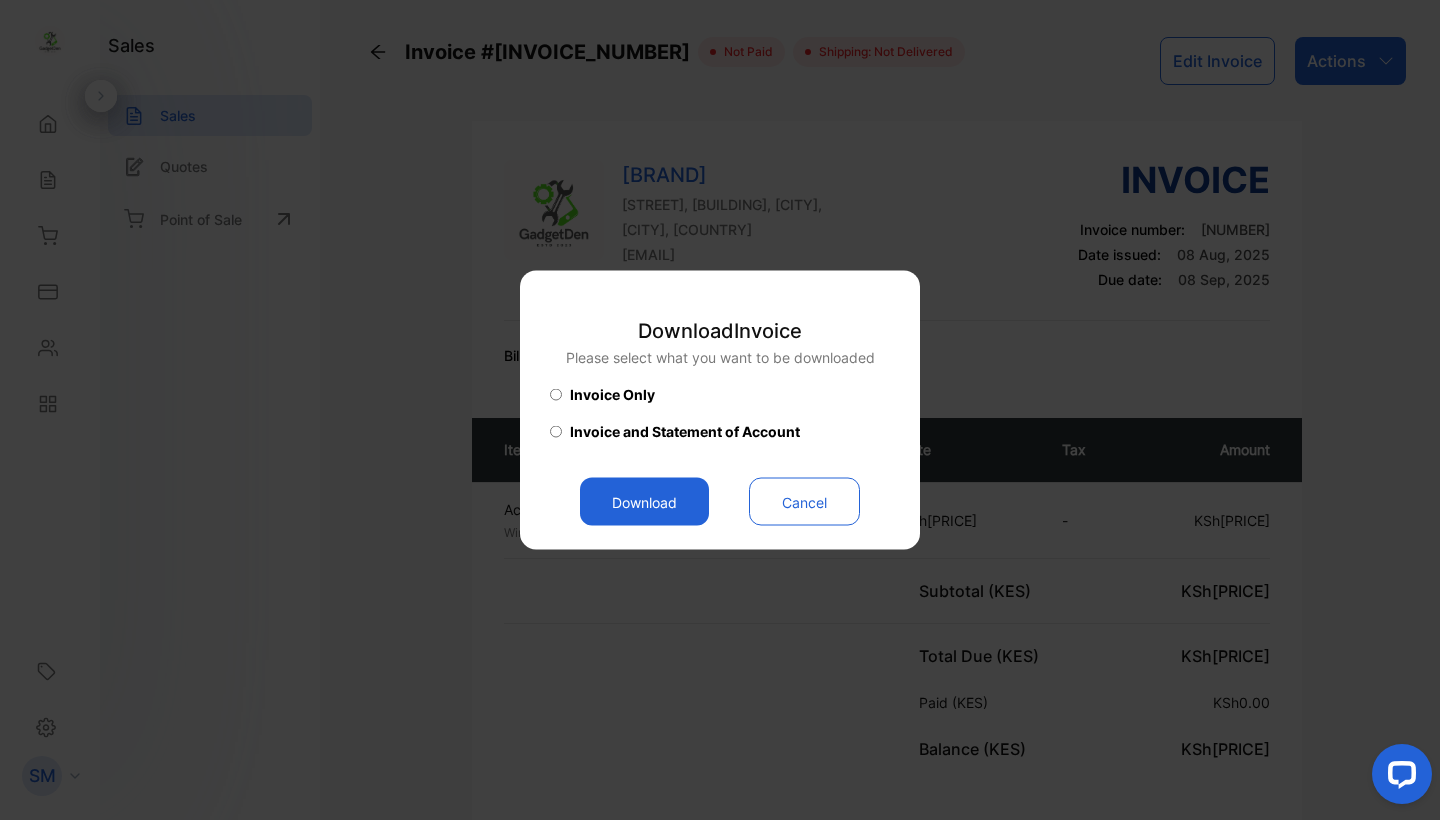 click on "Download" at bounding box center (644, 502) 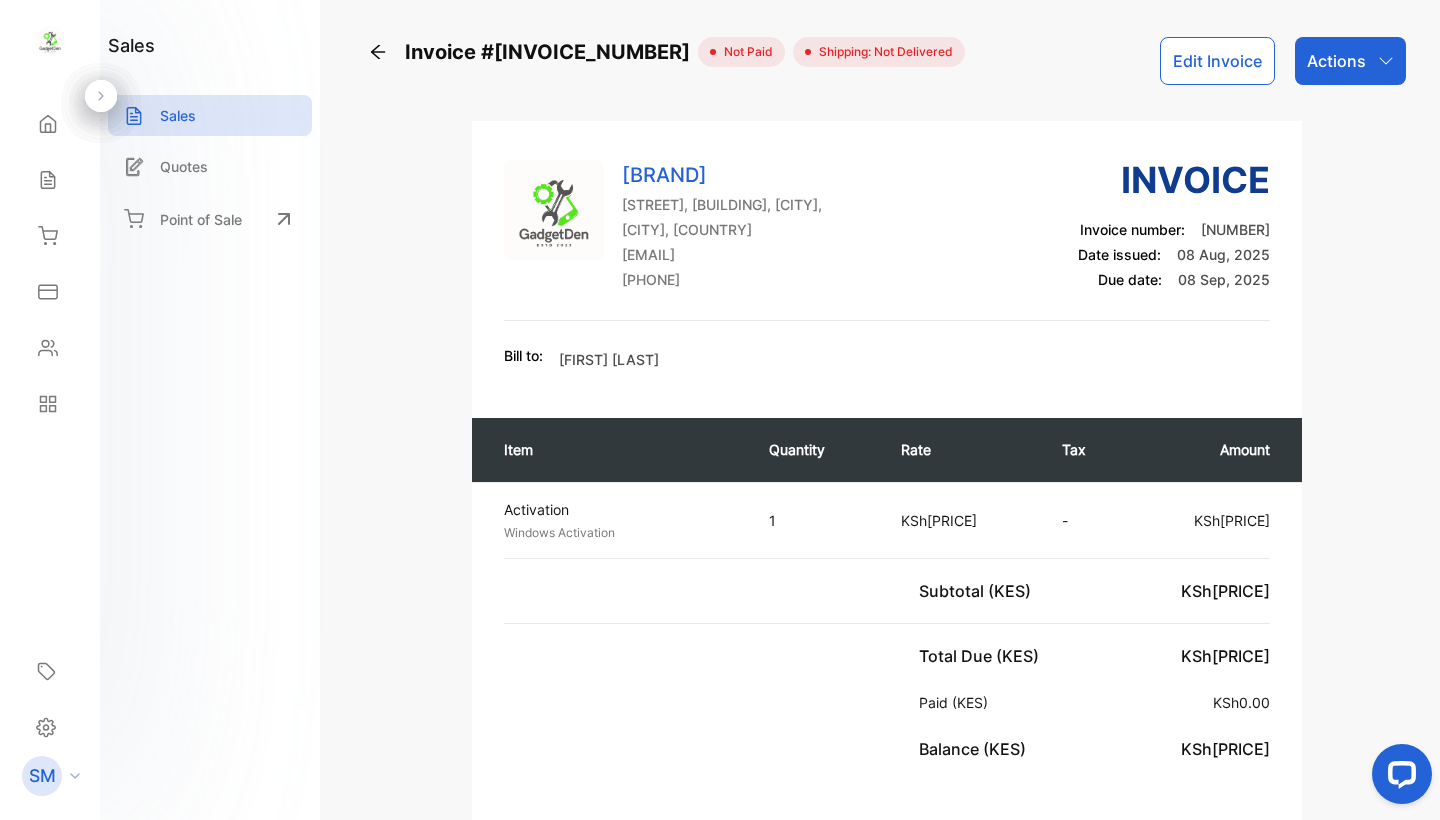 scroll, scrollTop: 0, scrollLeft: 0, axis: both 